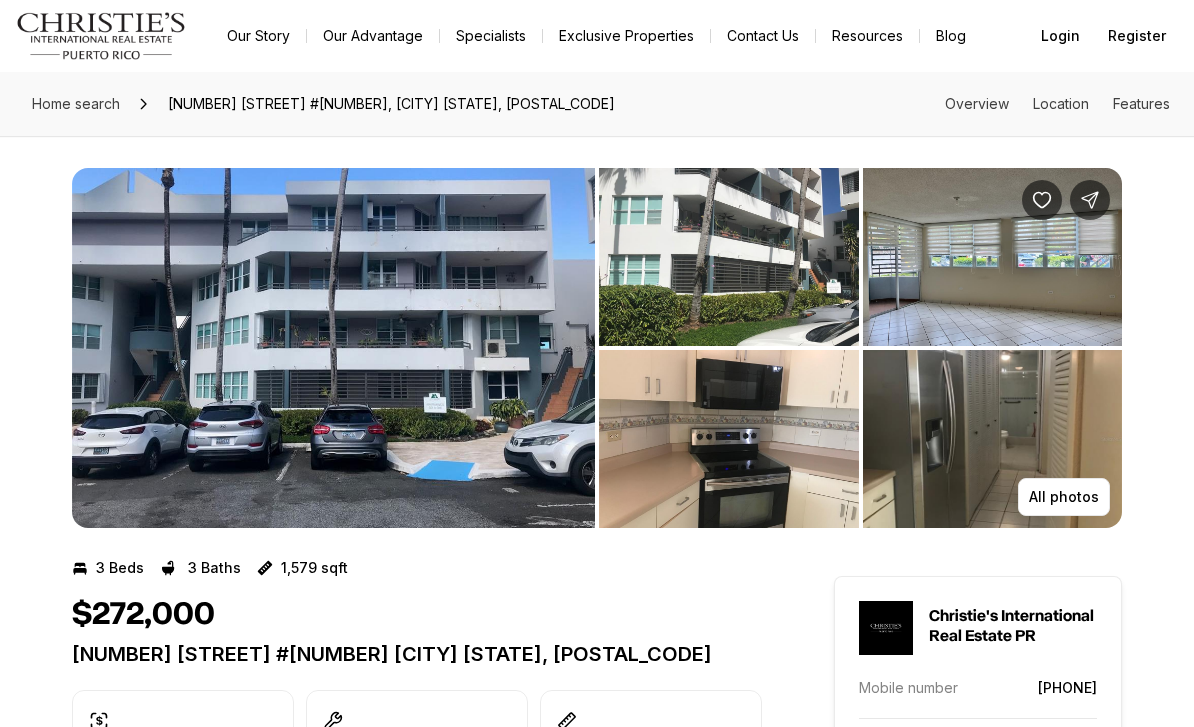 scroll, scrollTop: -41, scrollLeft: 0, axis: vertical 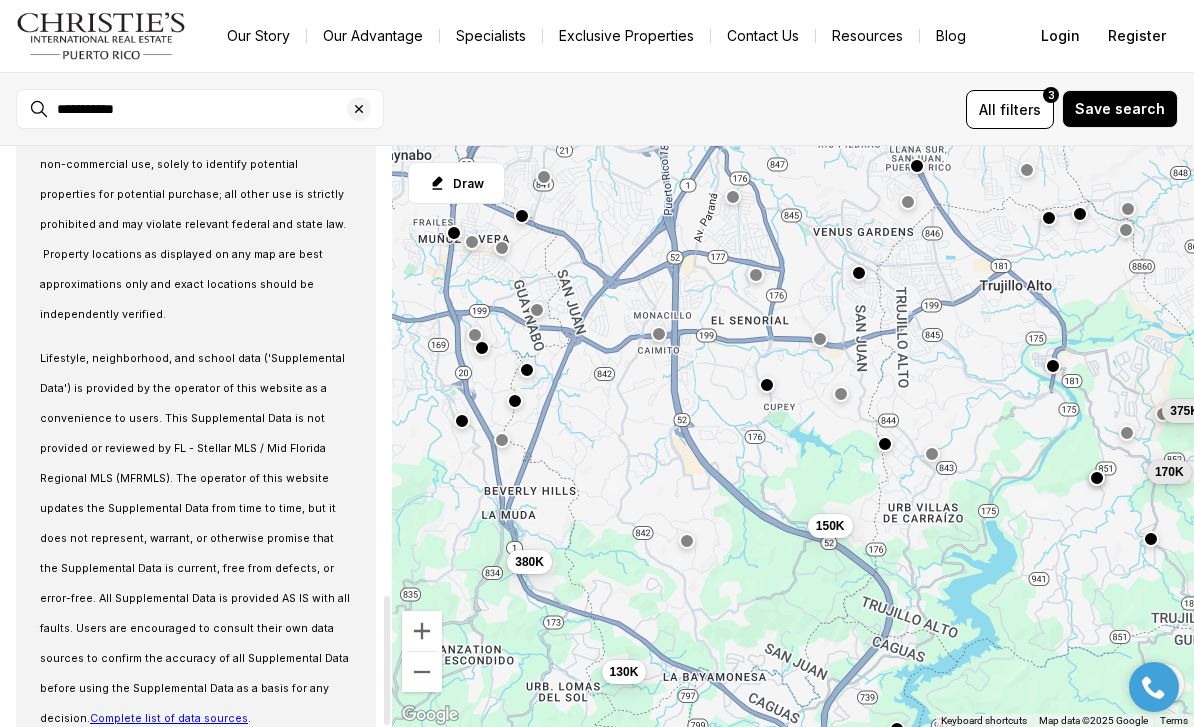 click at bounding box center [359, 109] 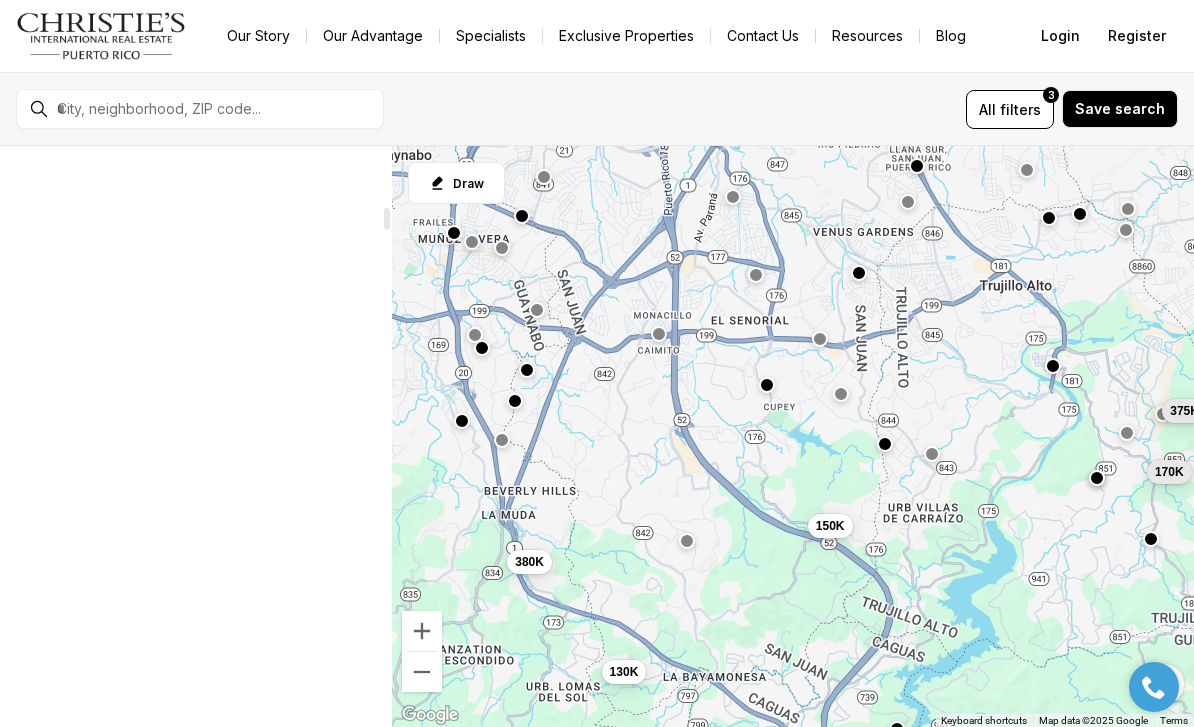 scroll, scrollTop: 910, scrollLeft: 0, axis: vertical 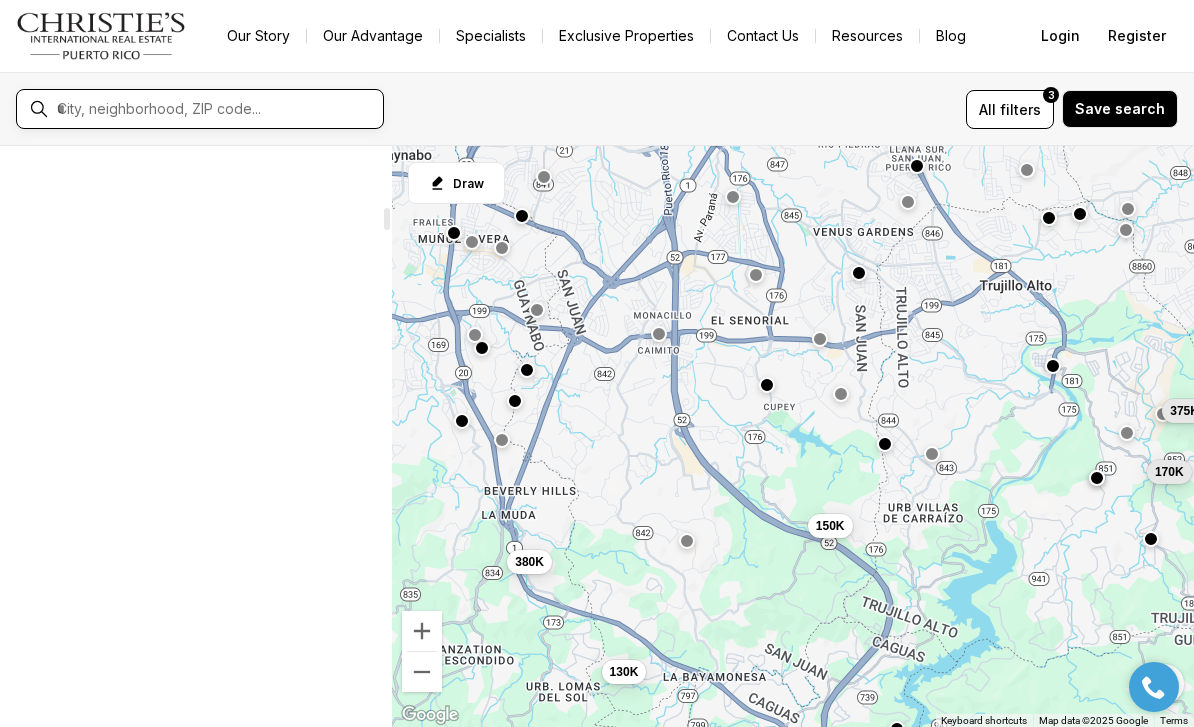 click at bounding box center (216, 109) 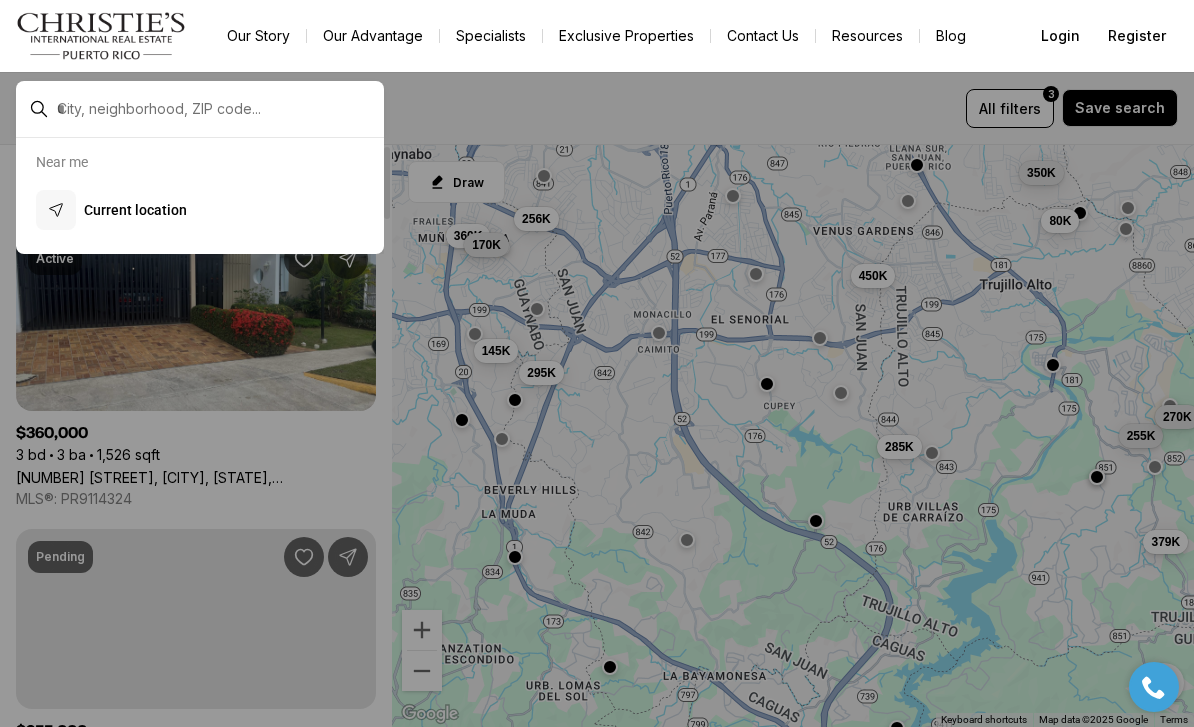 scroll, scrollTop: 0, scrollLeft: 0, axis: both 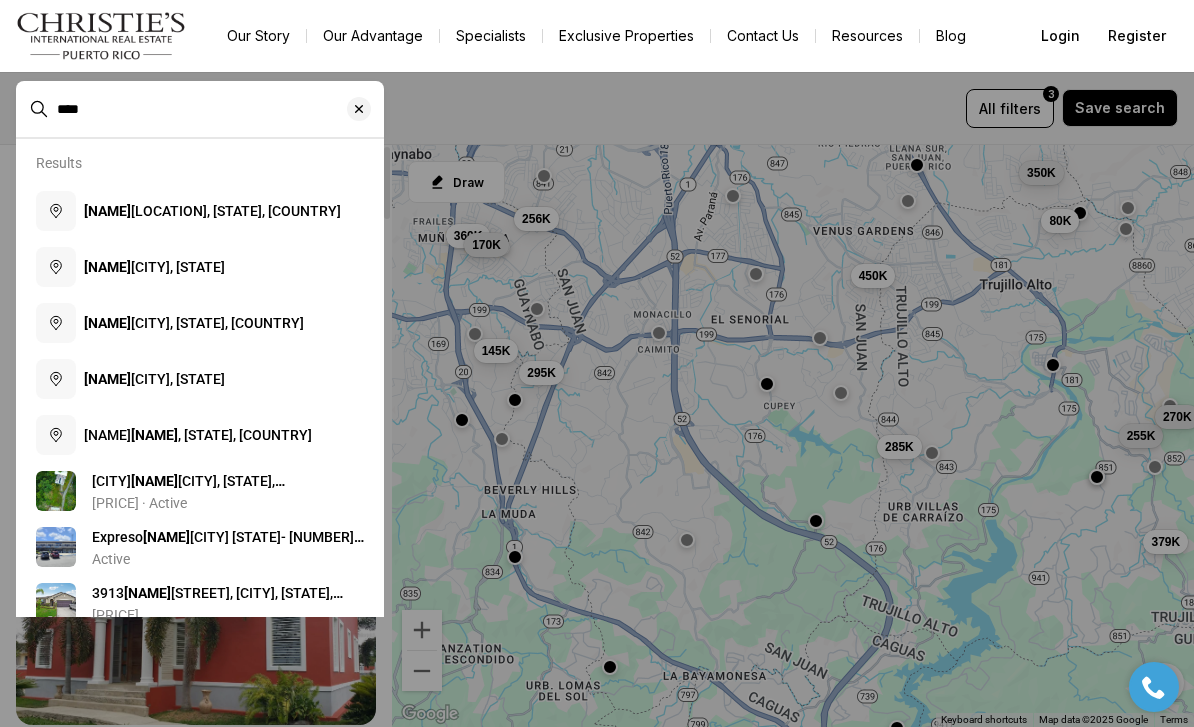 type on "****" 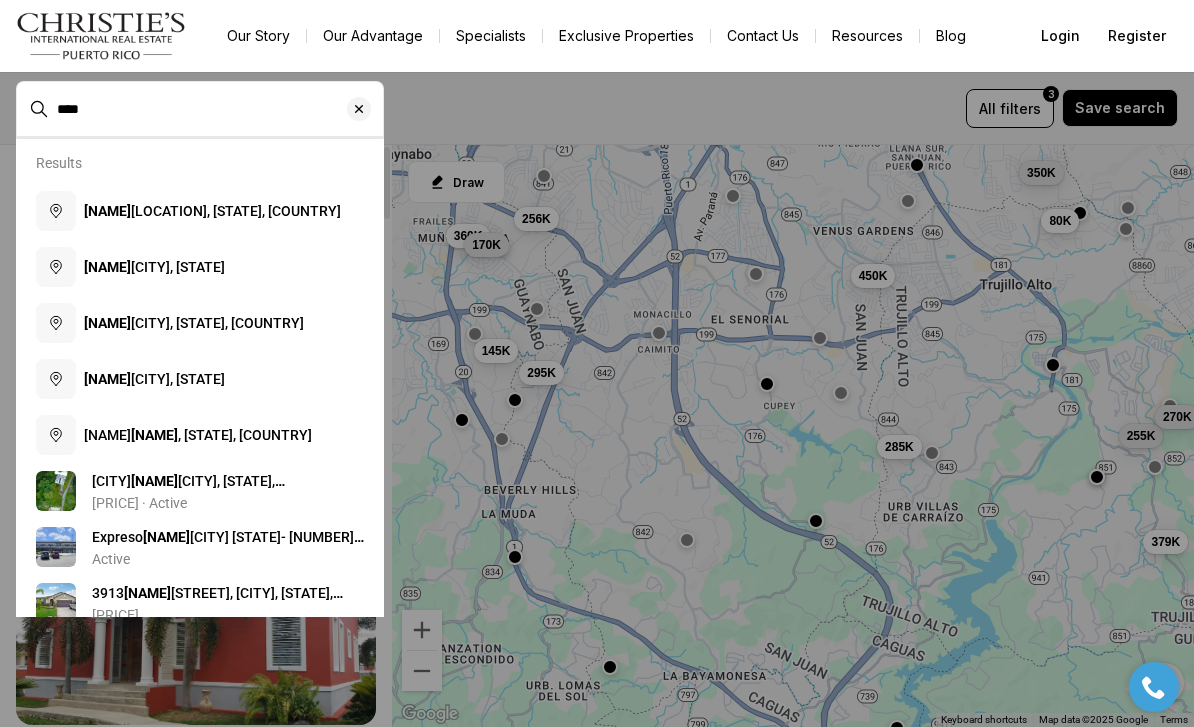 click on "Truj illo Alto, Puerto Rico" at bounding box center (154, 267) 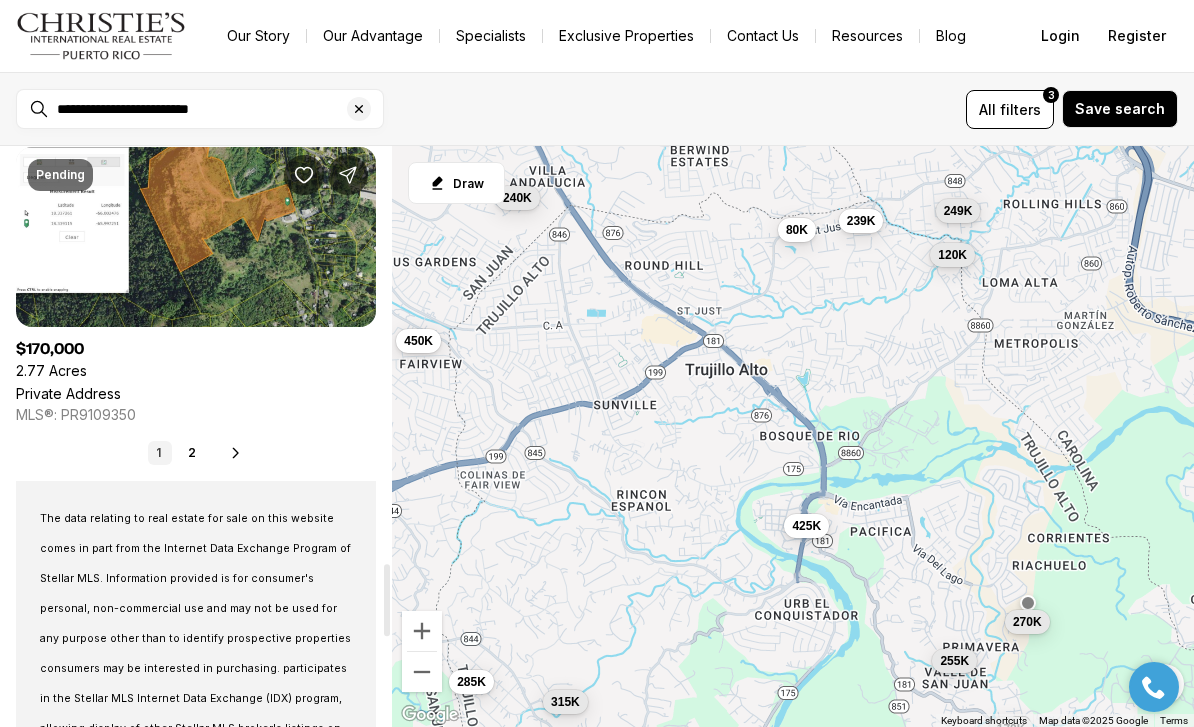 scroll, scrollTop: 3379, scrollLeft: 0, axis: vertical 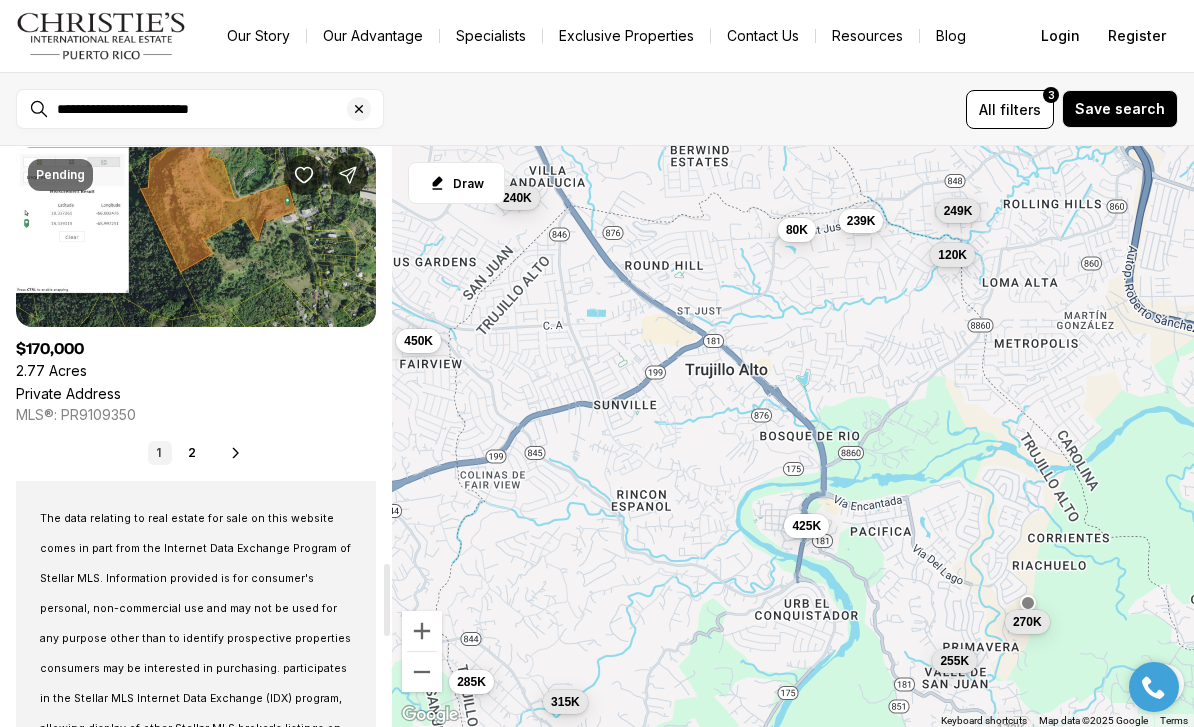 click on "2" at bounding box center (192, 453) 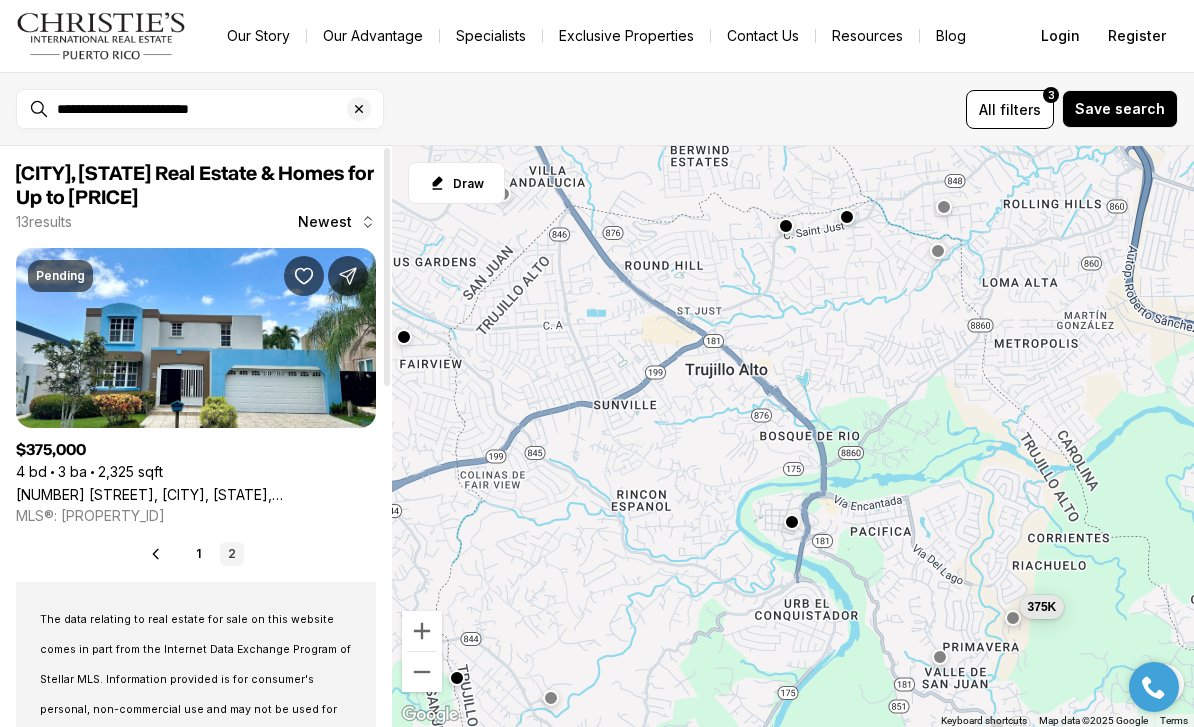 scroll, scrollTop: 0, scrollLeft: 0, axis: both 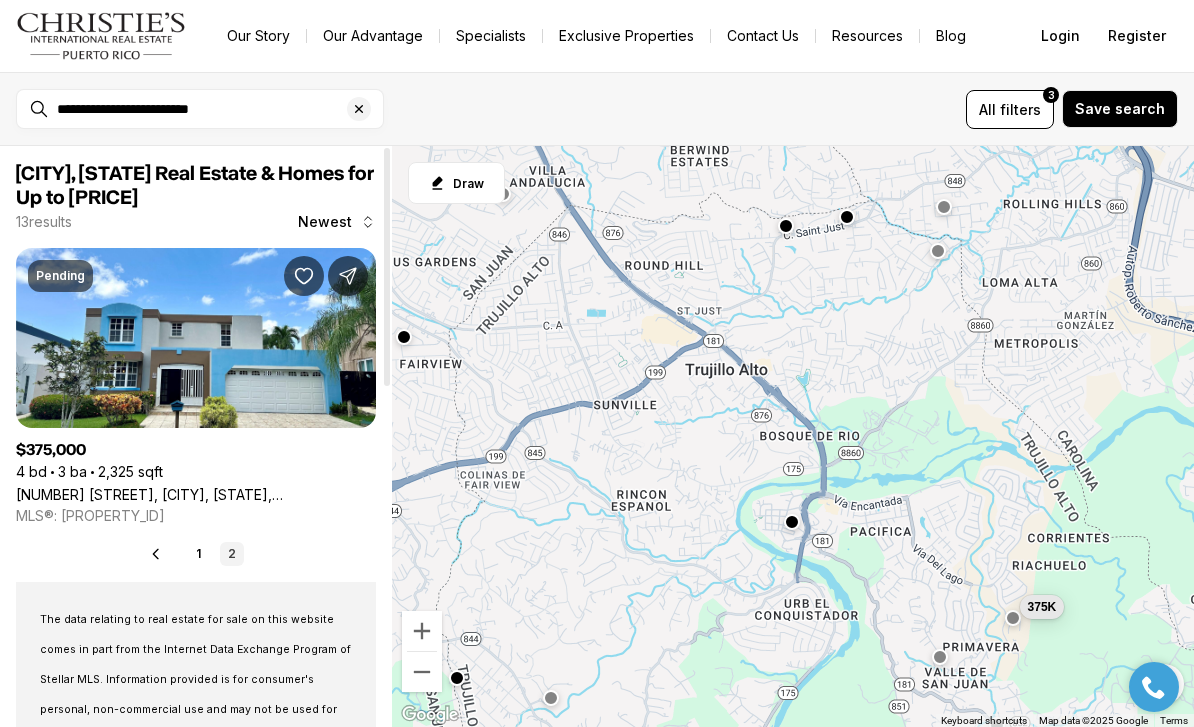 click on "AN-81 VÍA ANTILLANA, TRUJILLO ALTO PR, 00976" at bounding box center (196, 494) 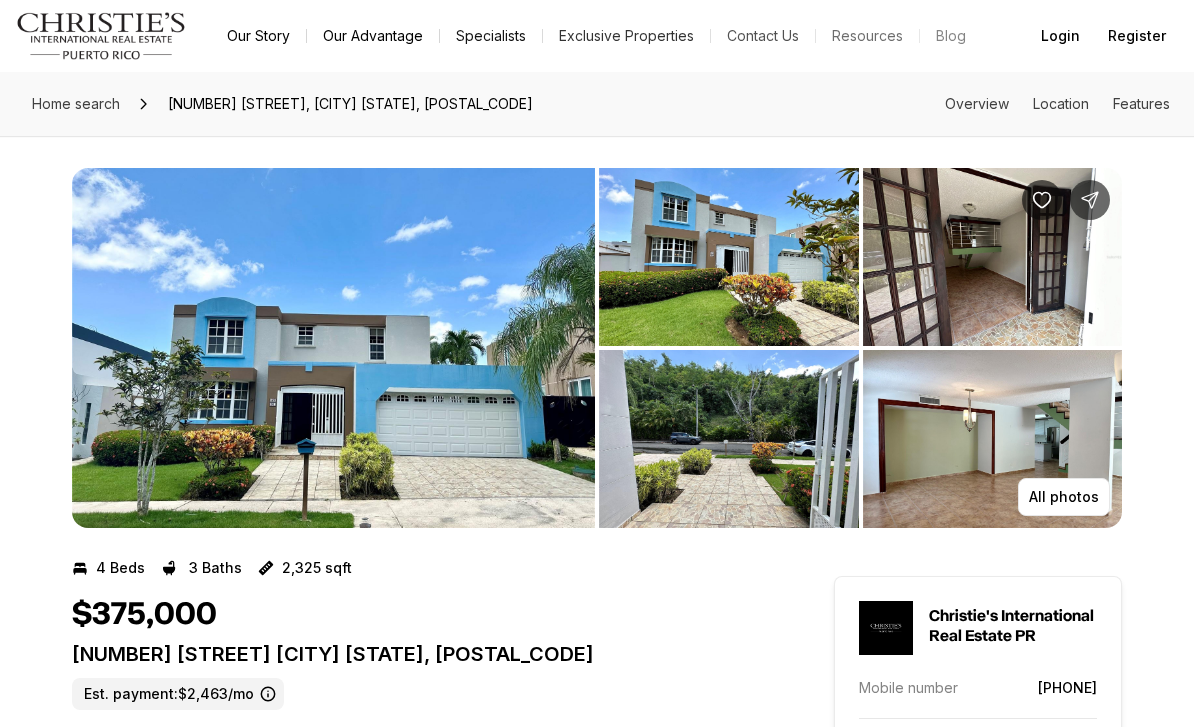 scroll, scrollTop: 0, scrollLeft: 0, axis: both 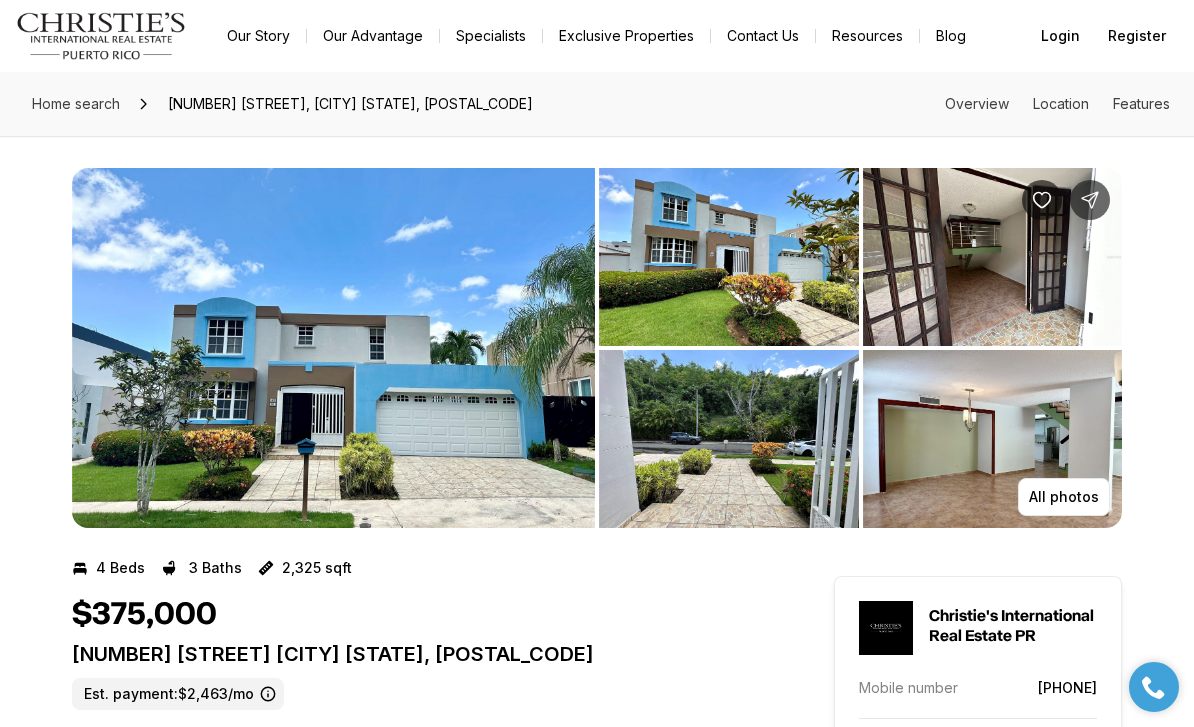 click on "All photos" at bounding box center [1064, 497] 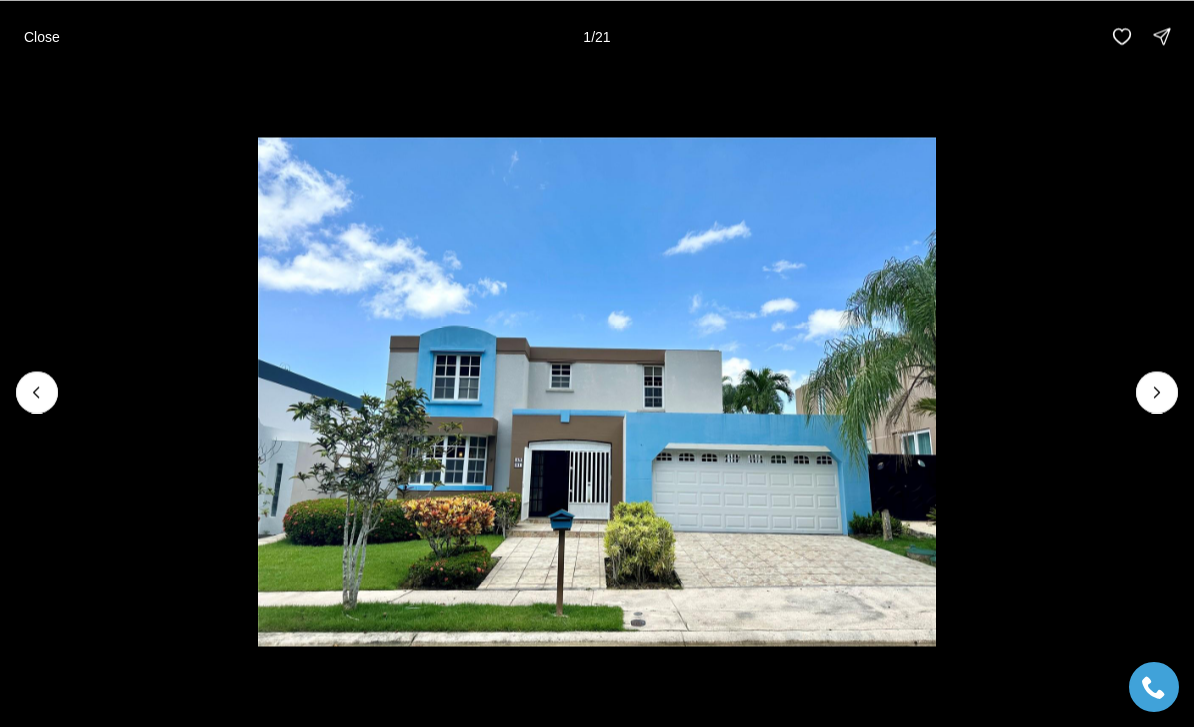 click at bounding box center [1157, 392] 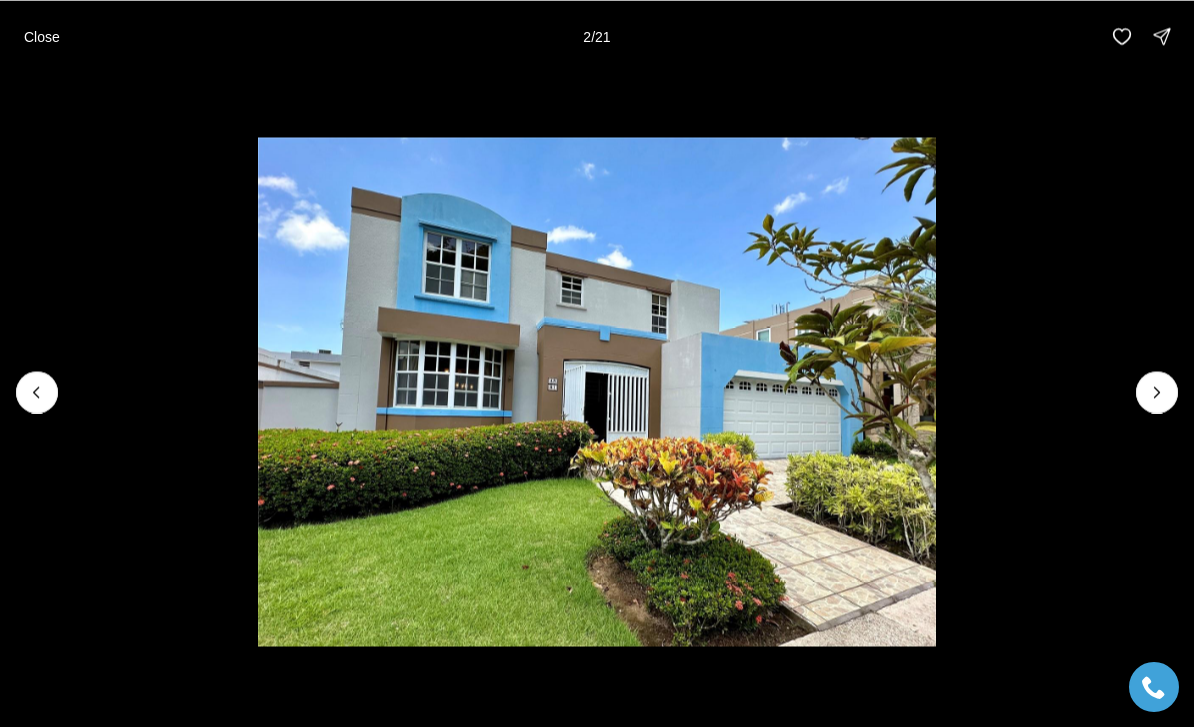 click at bounding box center [597, 391] 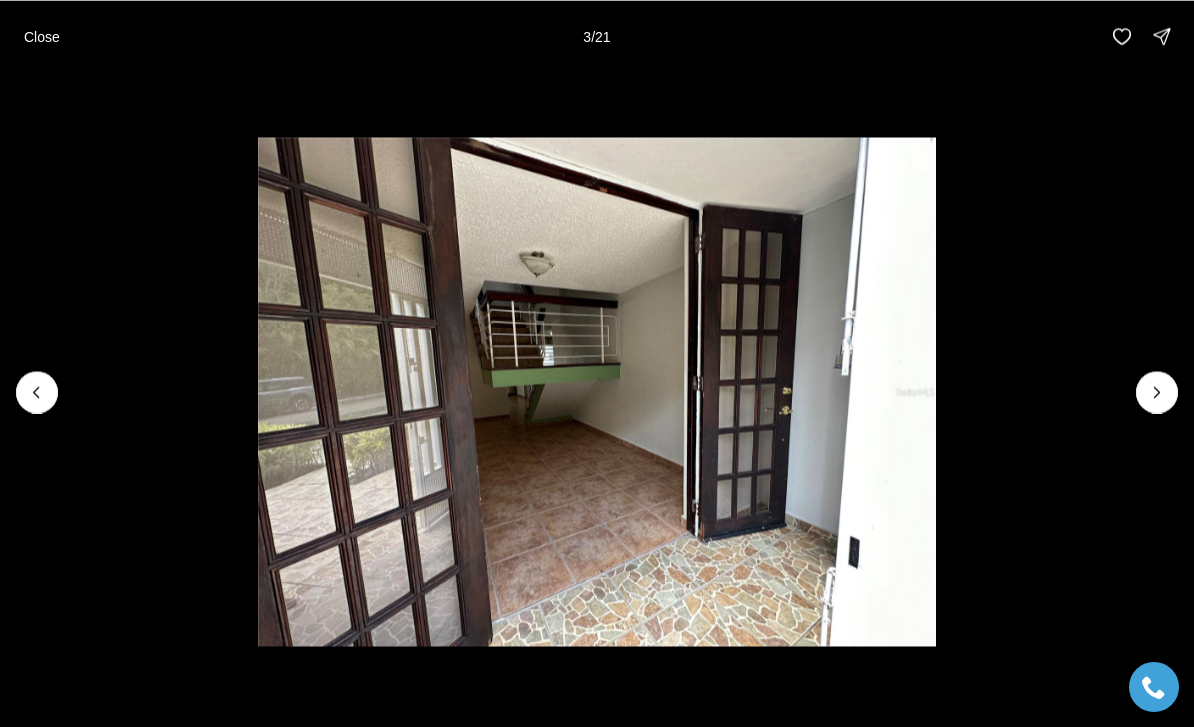 click at bounding box center (1157, 392) 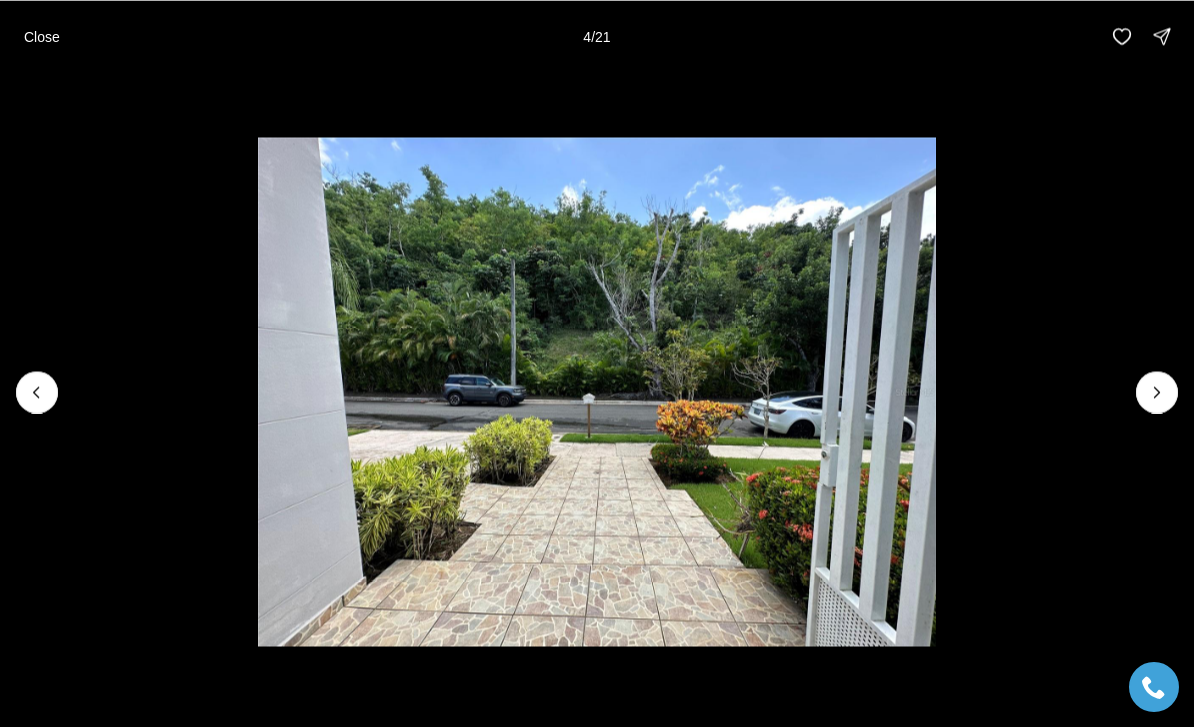 click at bounding box center [1157, 392] 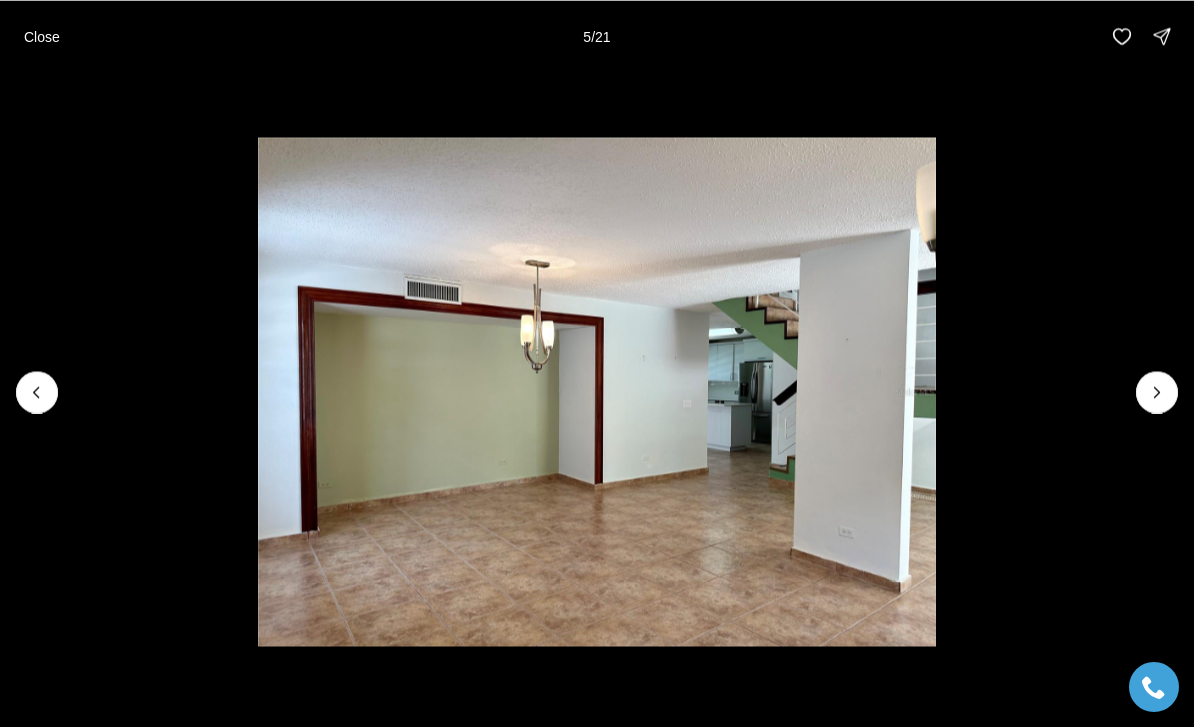 click at bounding box center (1157, 392) 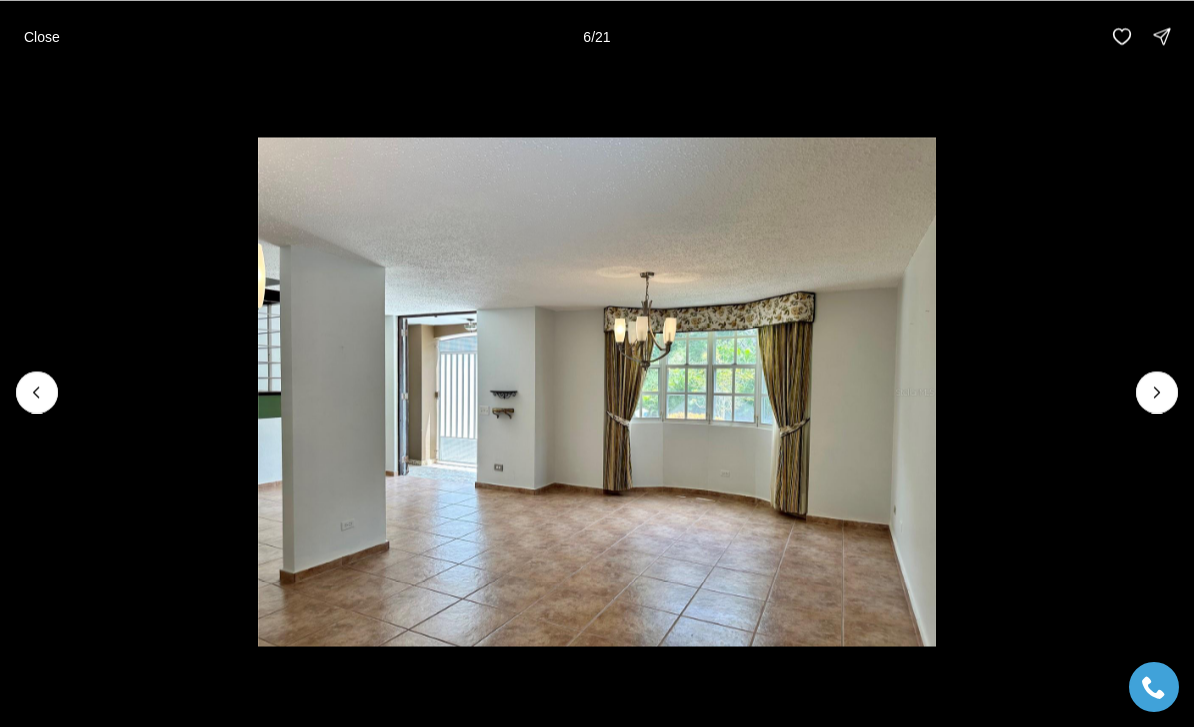 click at bounding box center [1157, 392] 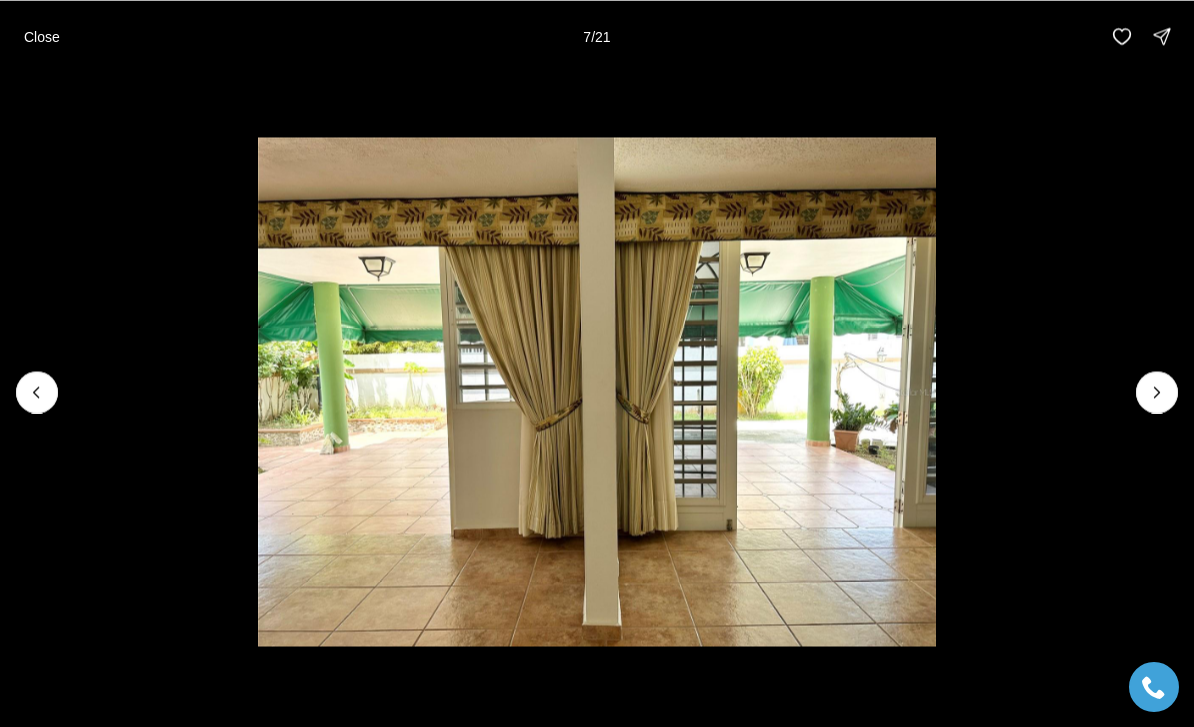 click at bounding box center [1157, 392] 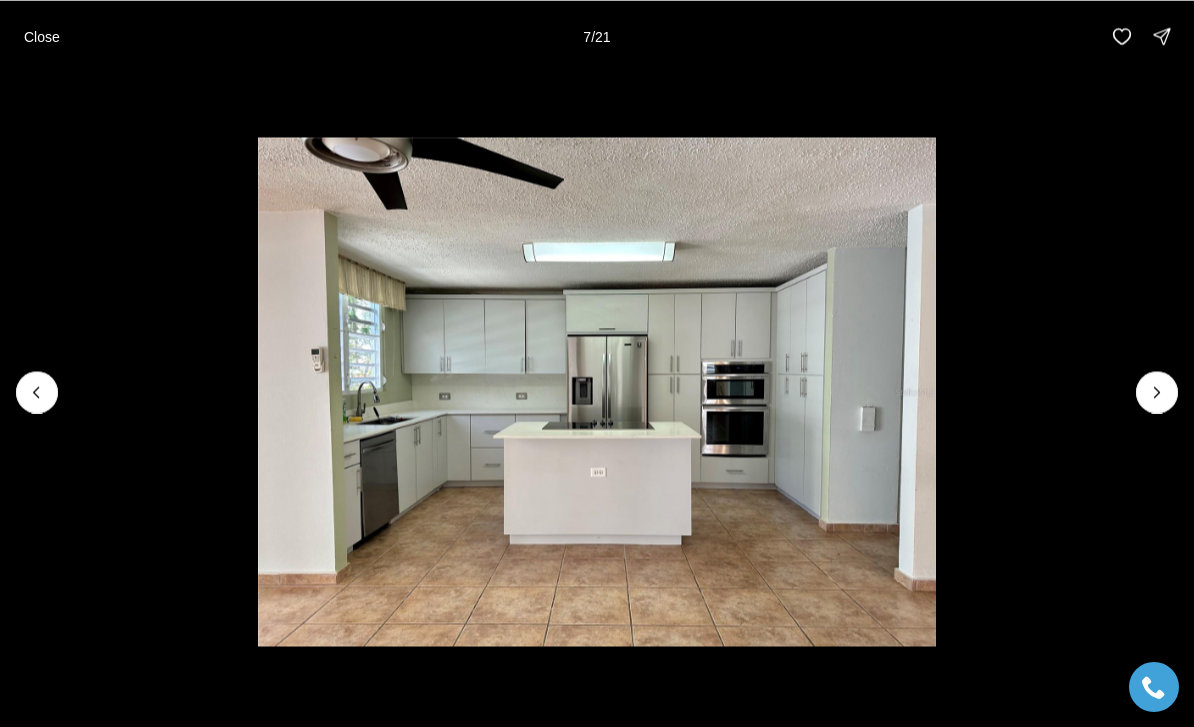 click at bounding box center [1157, 392] 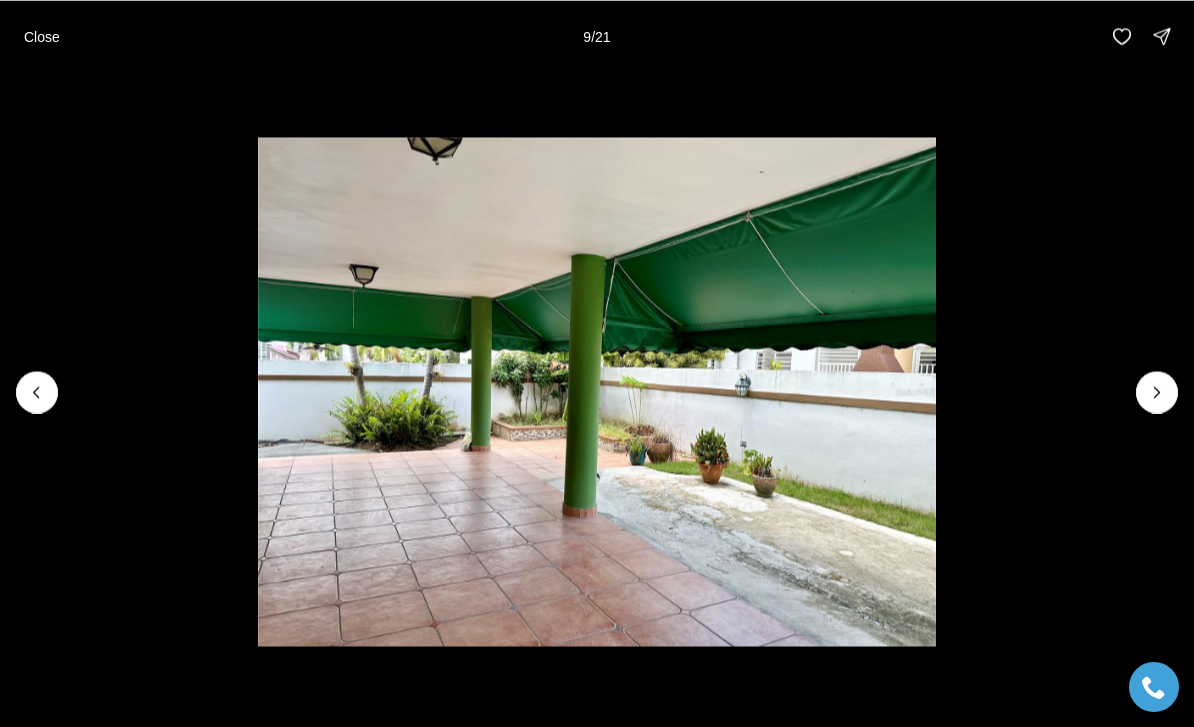 click on "Close" at bounding box center [42, 36] 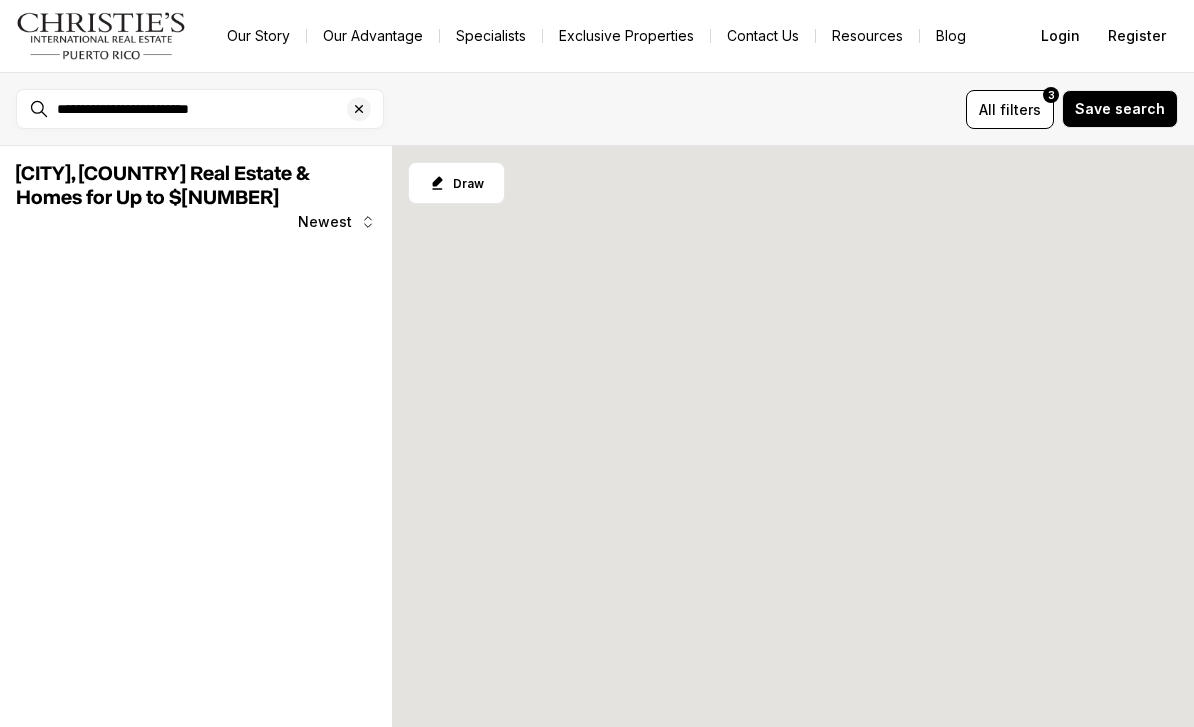 scroll, scrollTop: 0, scrollLeft: 0, axis: both 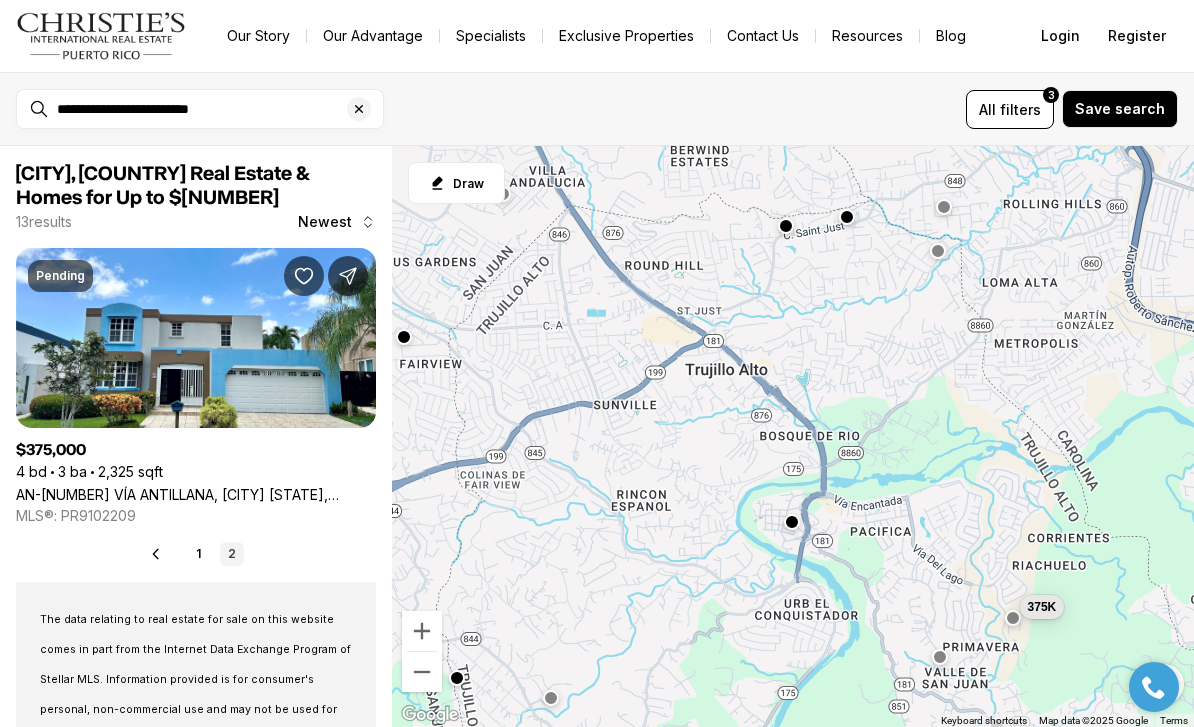 click at bounding box center [359, 109] 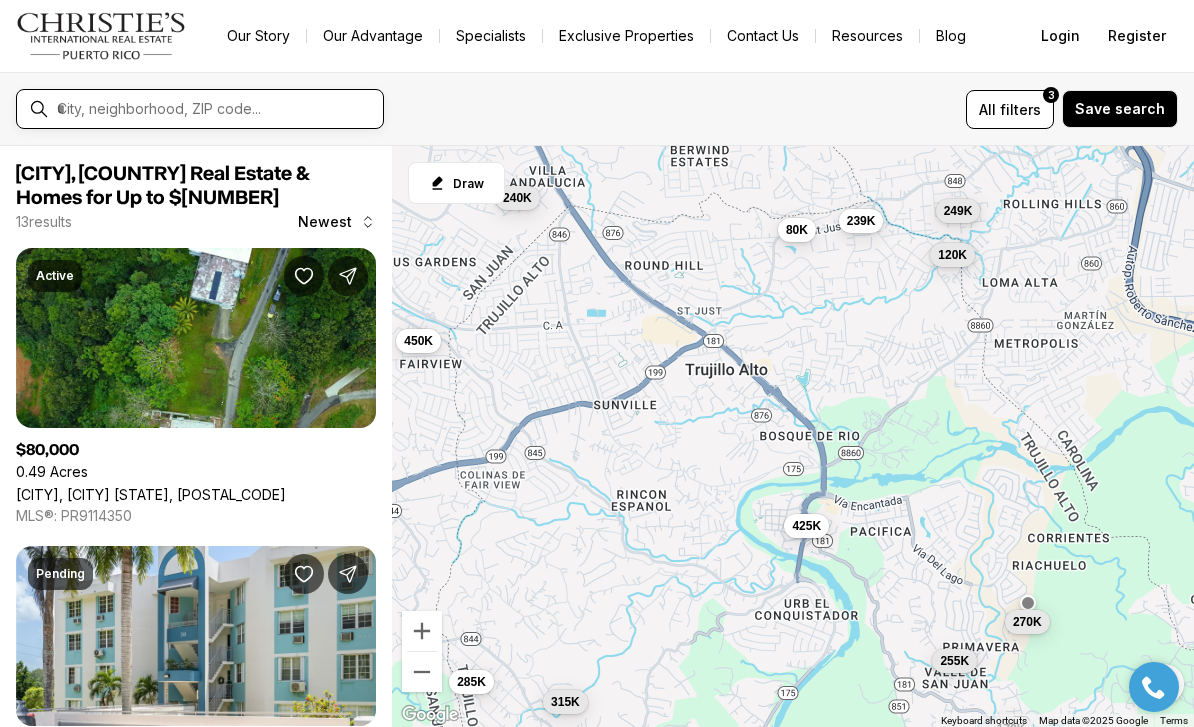 click at bounding box center [216, 109] 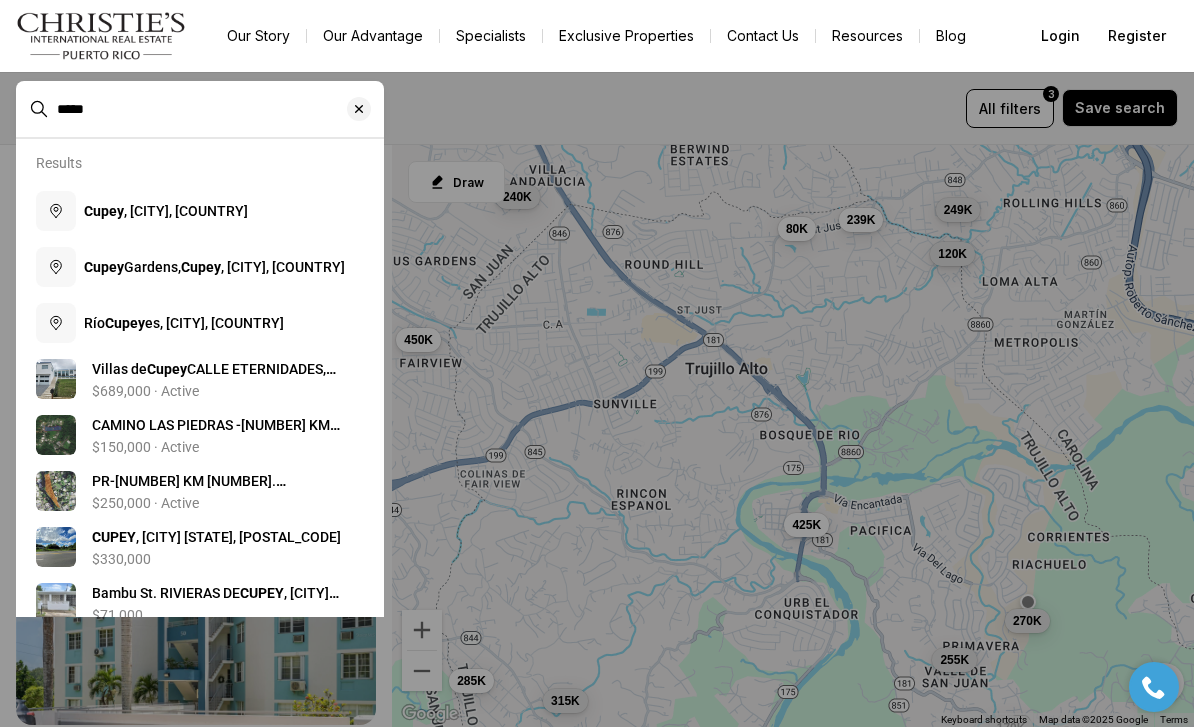 type on "*****" 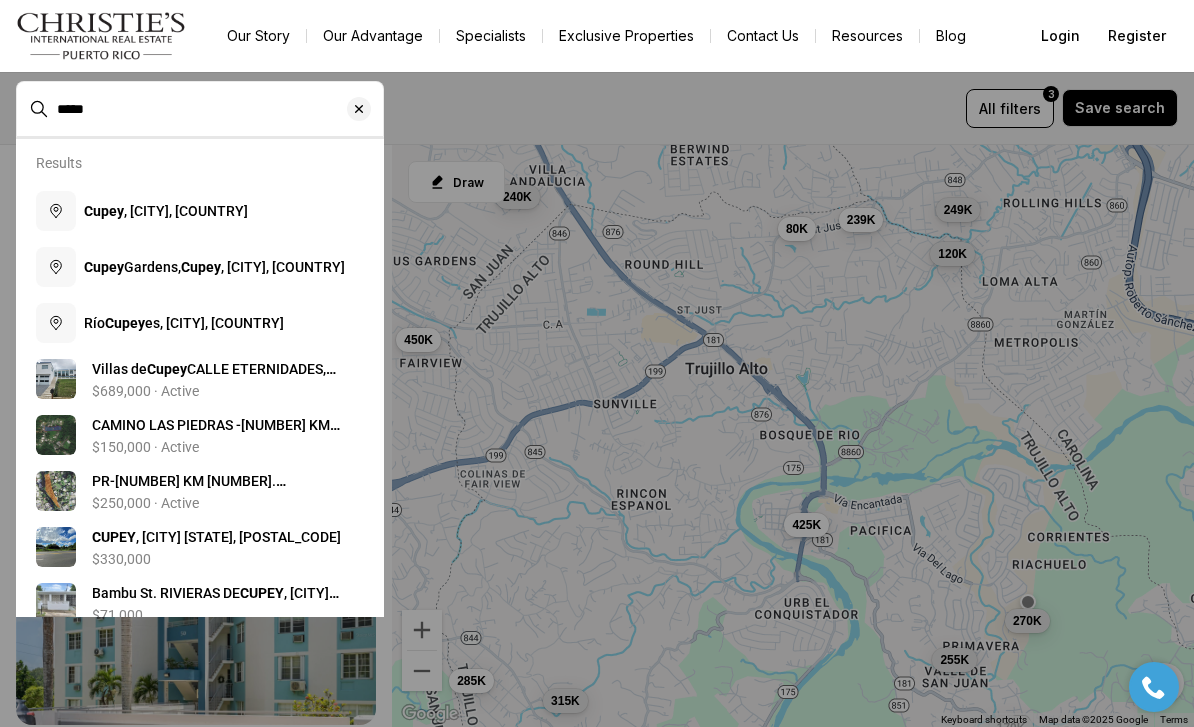 click on "Cupey , San Juan, Puerto Rico" at bounding box center (166, 211) 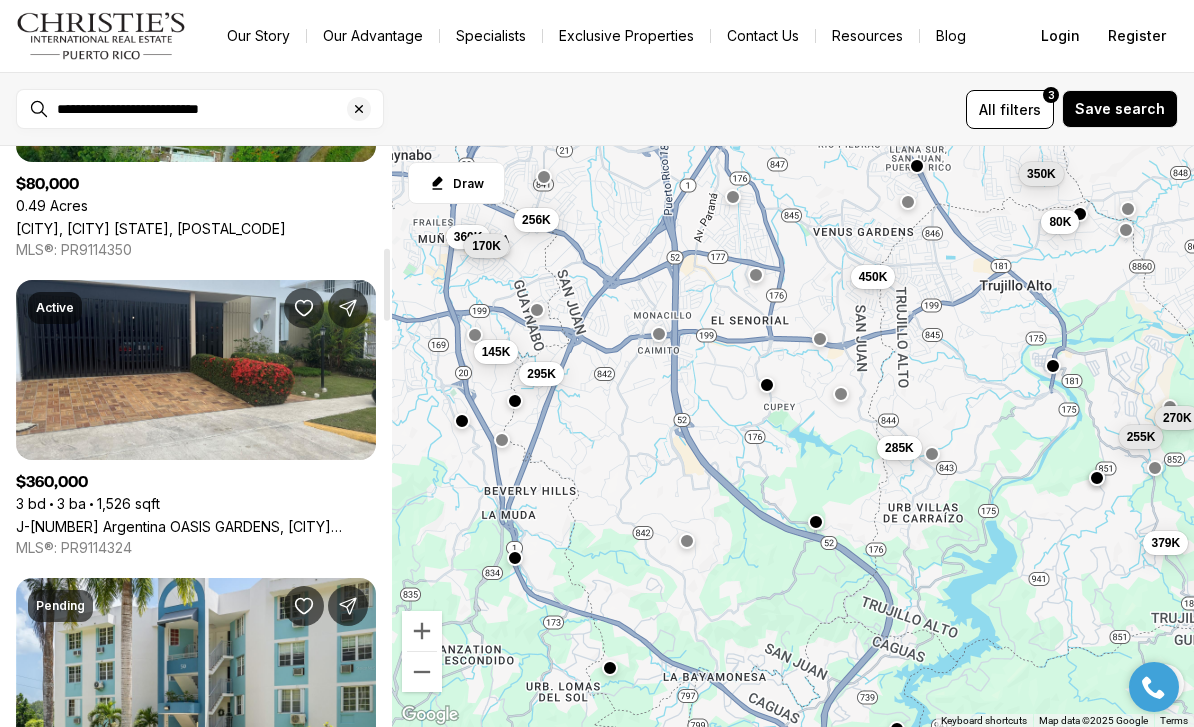 scroll, scrollTop: 872, scrollLeft: 0, axis: vertical 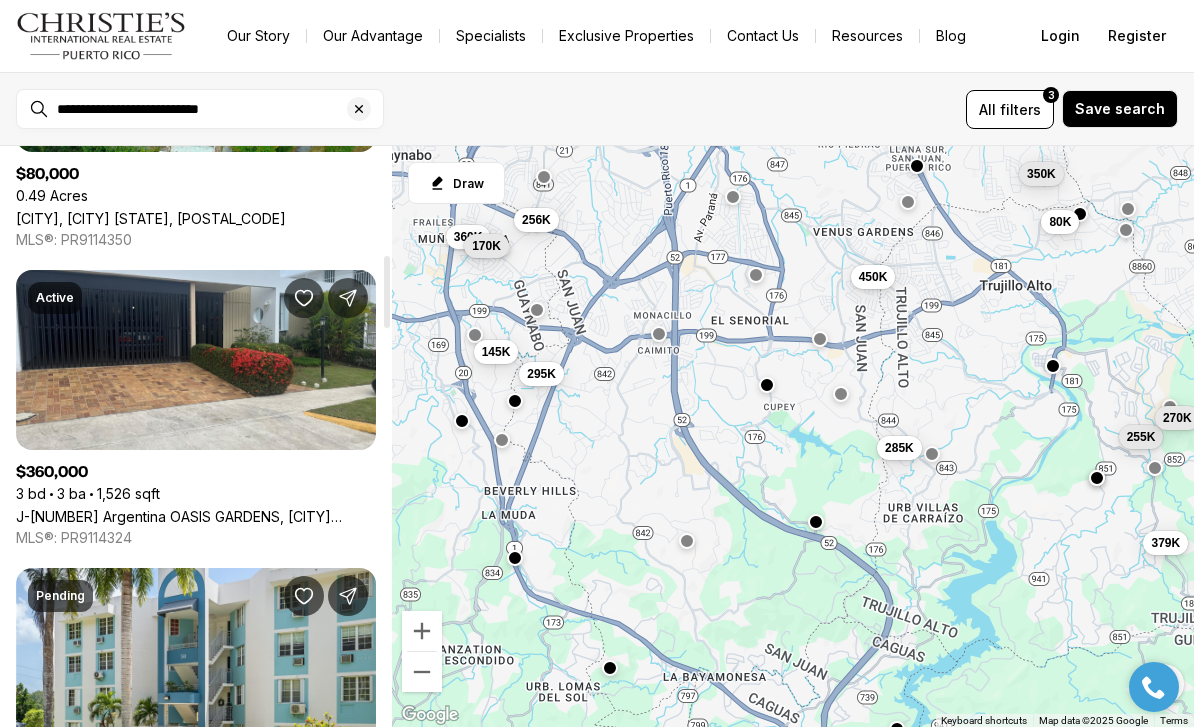 click on "[STREET_NUMBER] [STREET_NAME] [NEIGHBORHOOD], [CITY] [STATE], [POSTAL_CODE]" at bounding box center [196, 516] 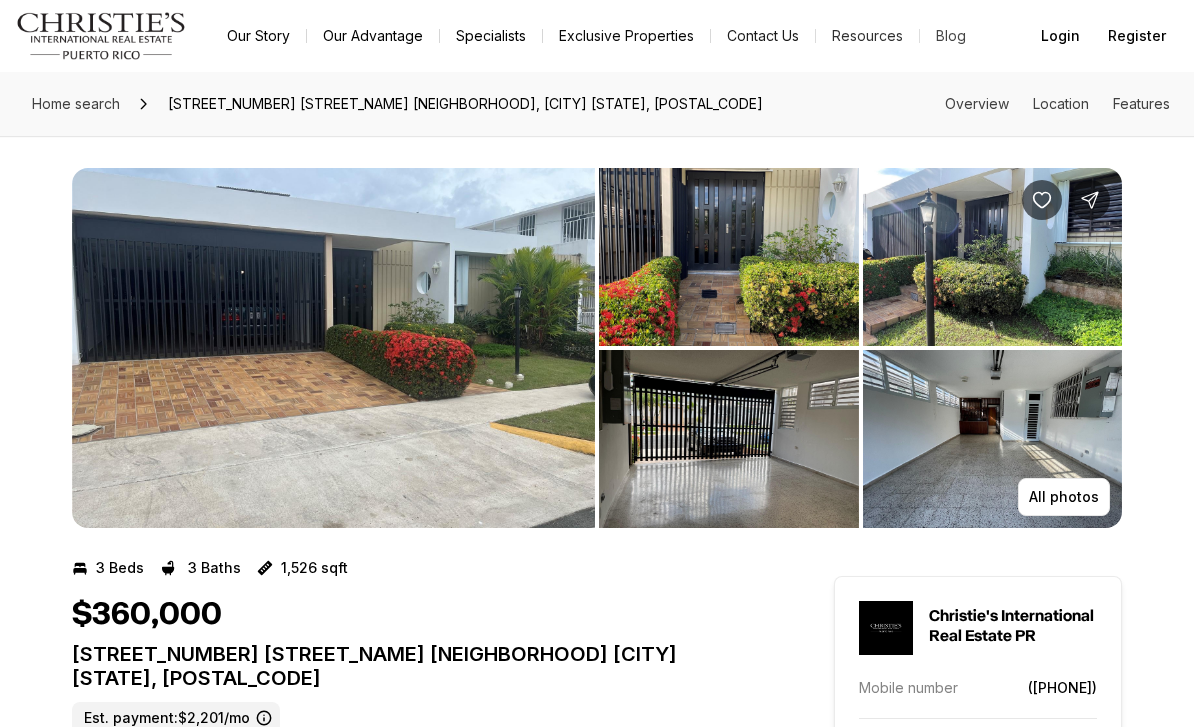 scroll, scrollTop: 0, scrollLeft: 0, axis: both 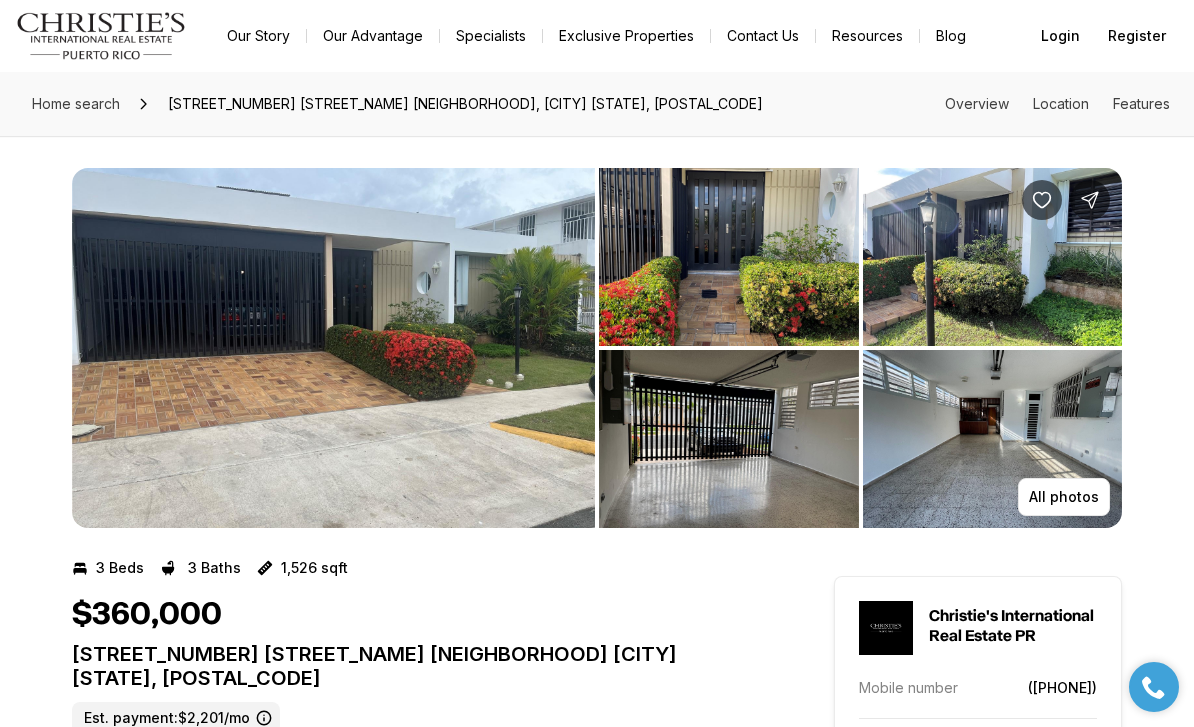 click at bounding box center [333, 348] 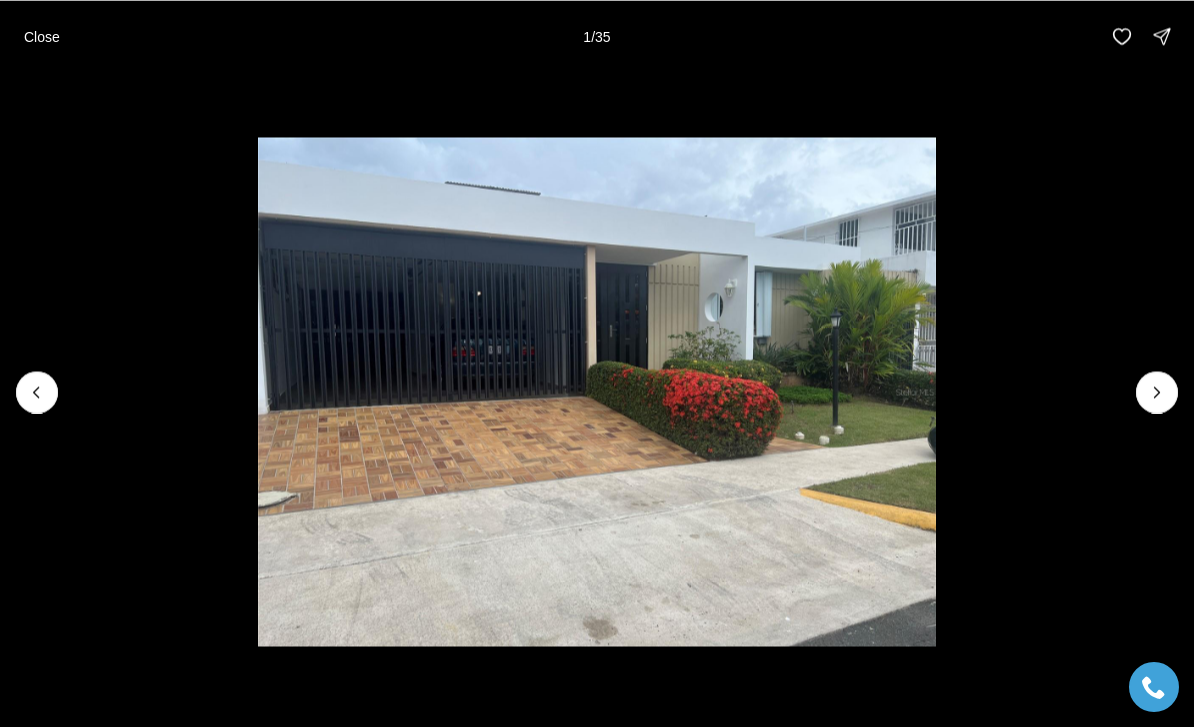 click at bounding box center [1157, 392] 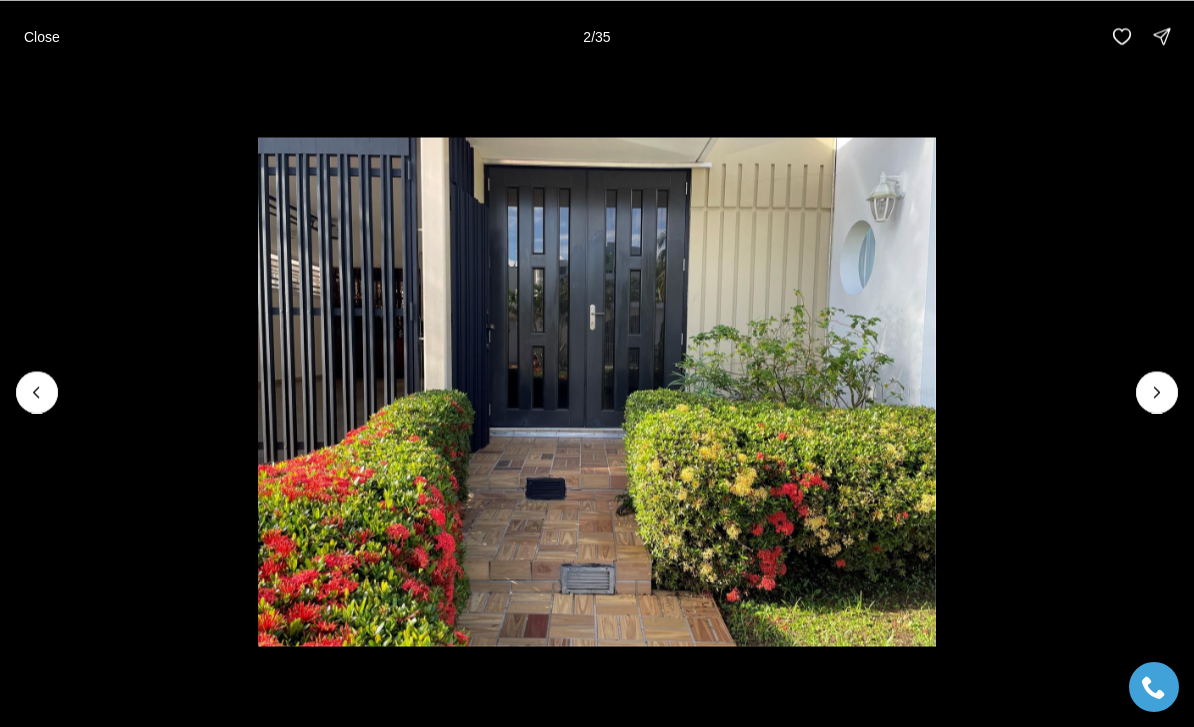 click at bounding box center [1157, 392] 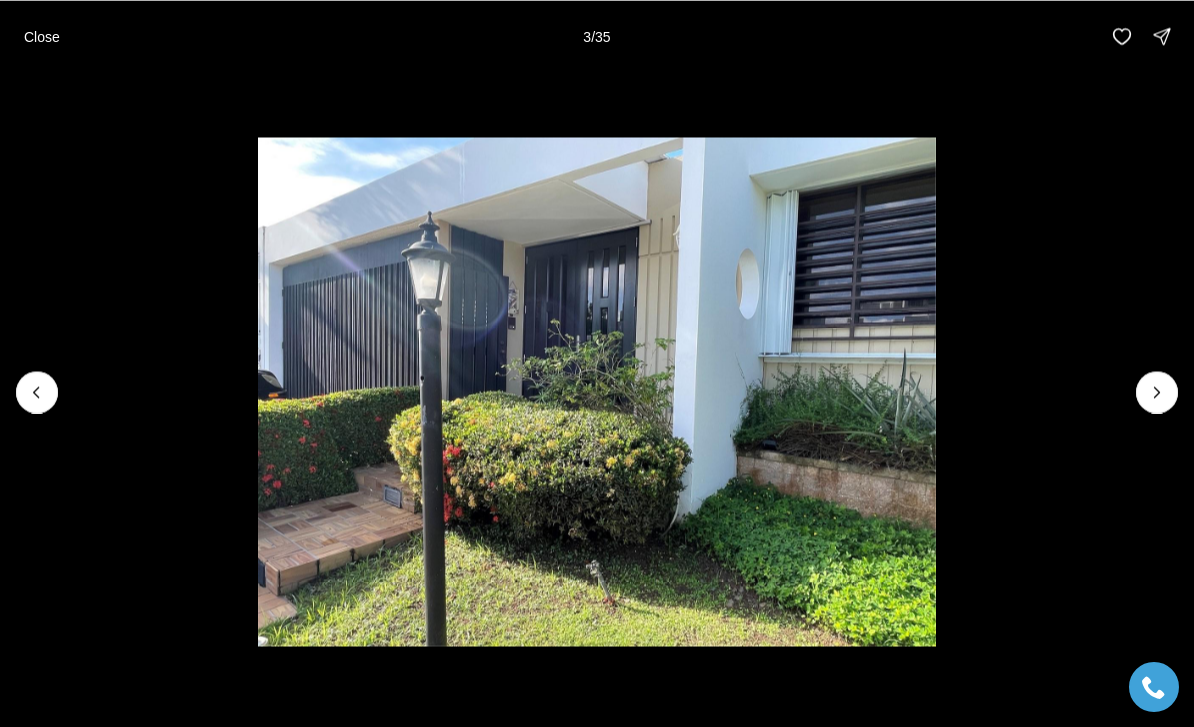 click at bounding box center (1157, 392) 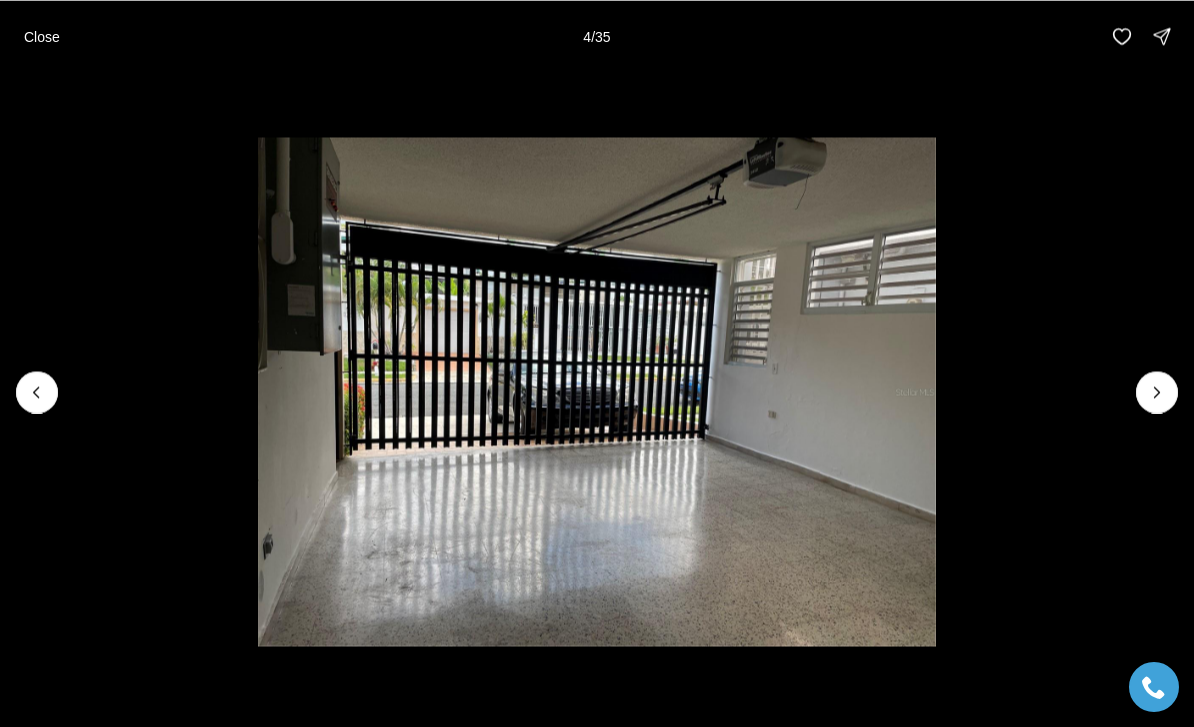 click at bounding box center (1157, 392) 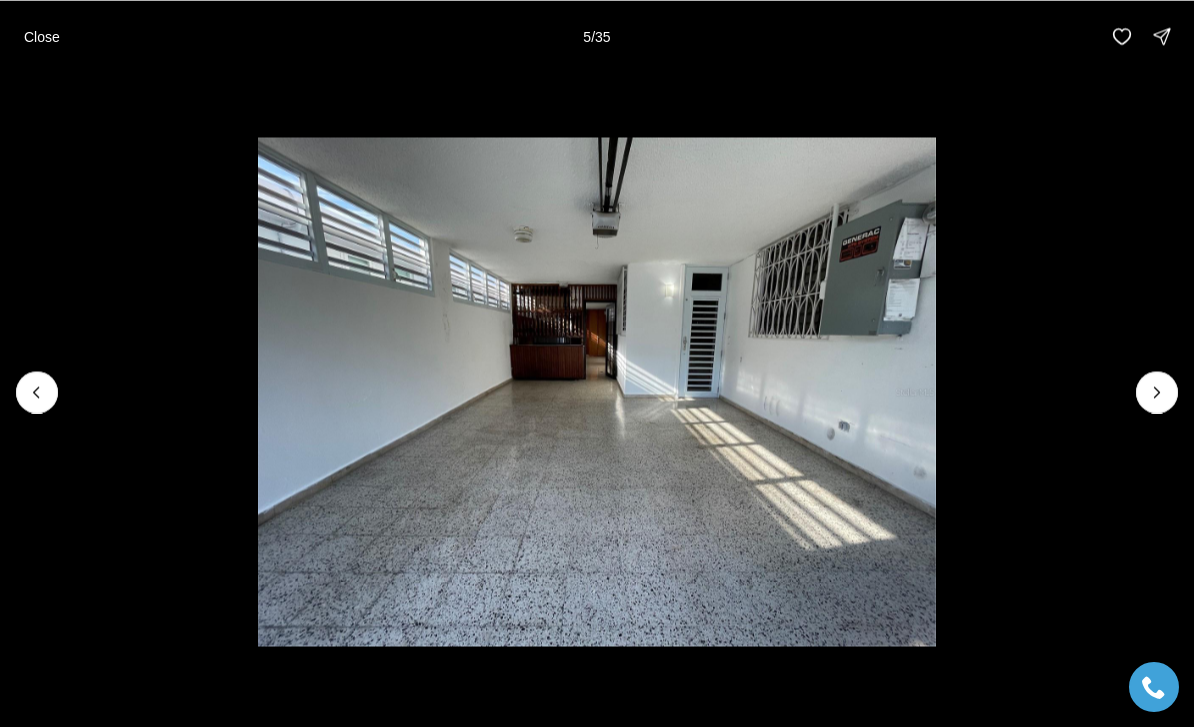 click at bounding box center [1157, 392] 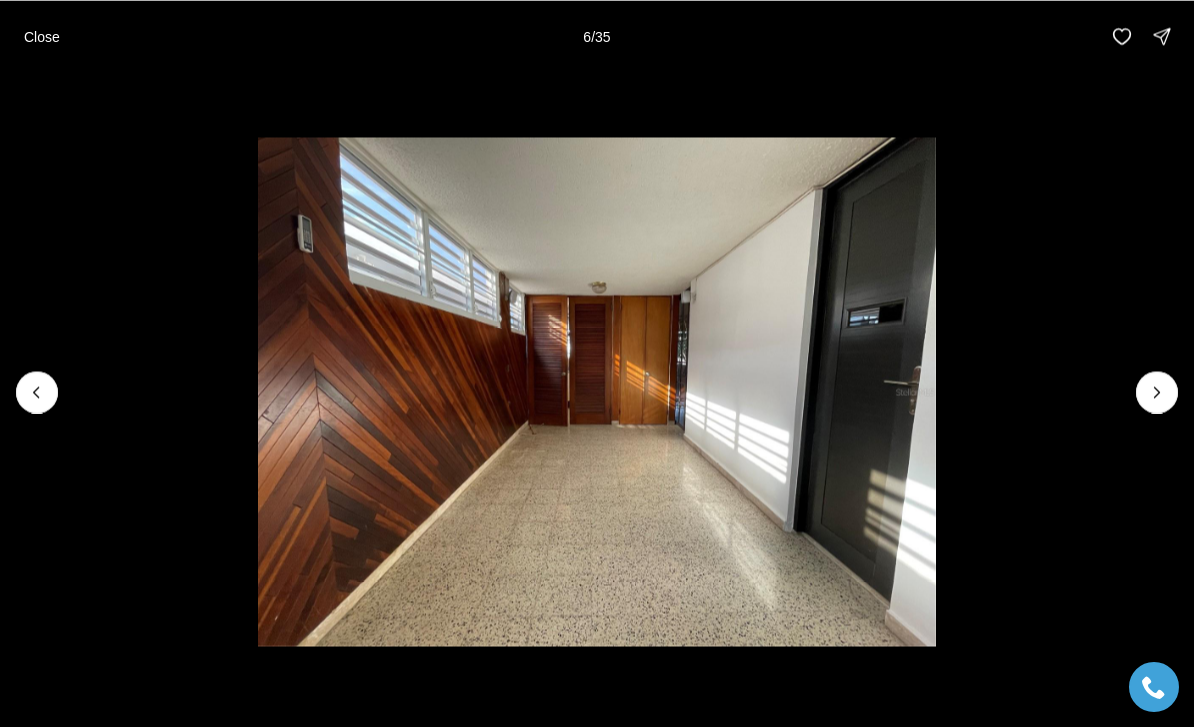 click at bounding box center [1157, 392] 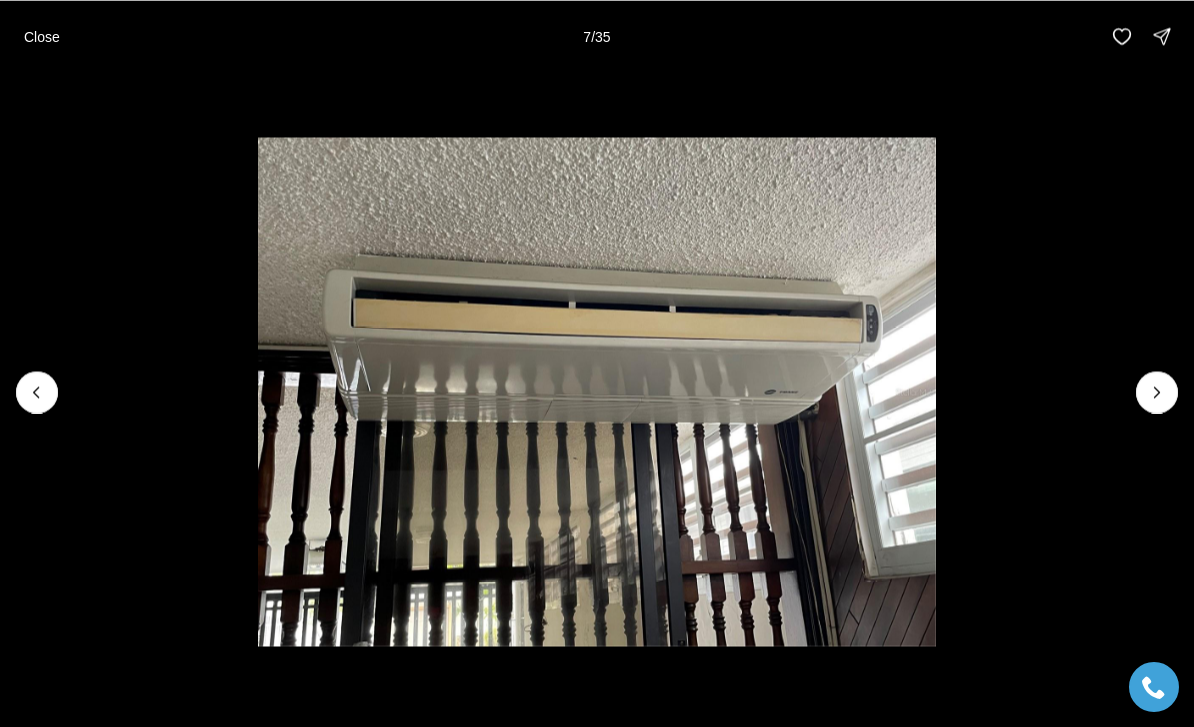 click at bounding box center (1157, 392) 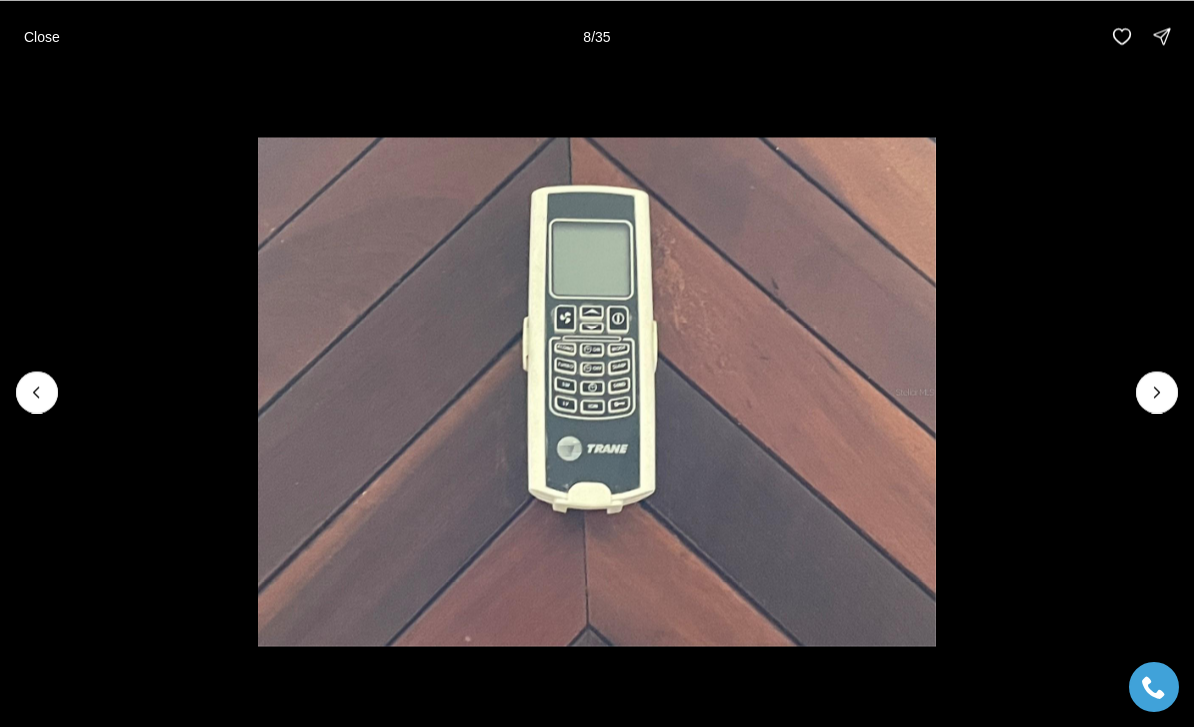 click at bounding box center [1157, 392] 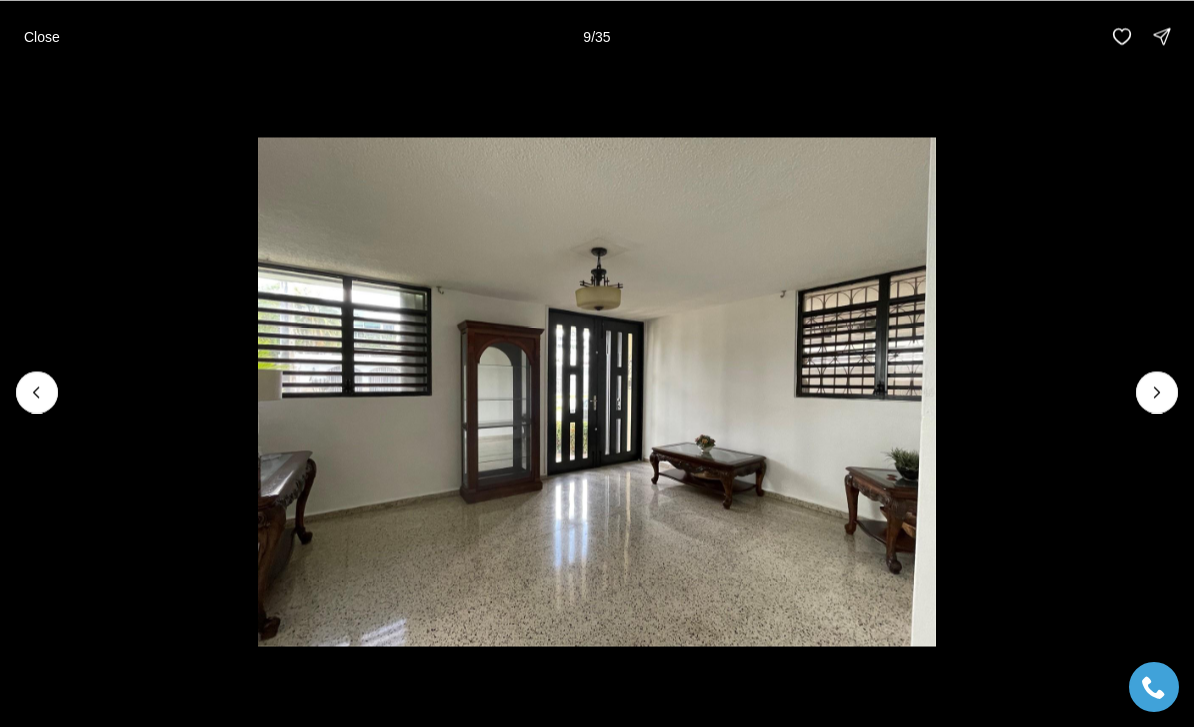 click at bounding box center (1157, 392) 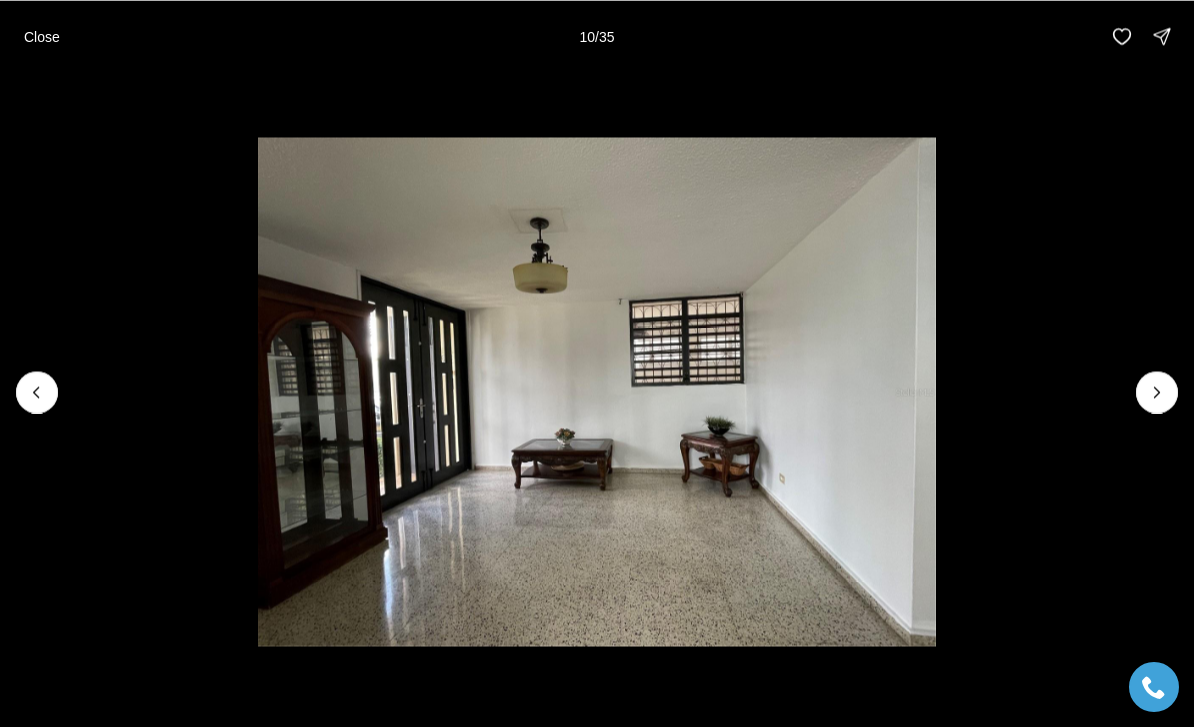 click on "Close" at bounding box center [42, 36] 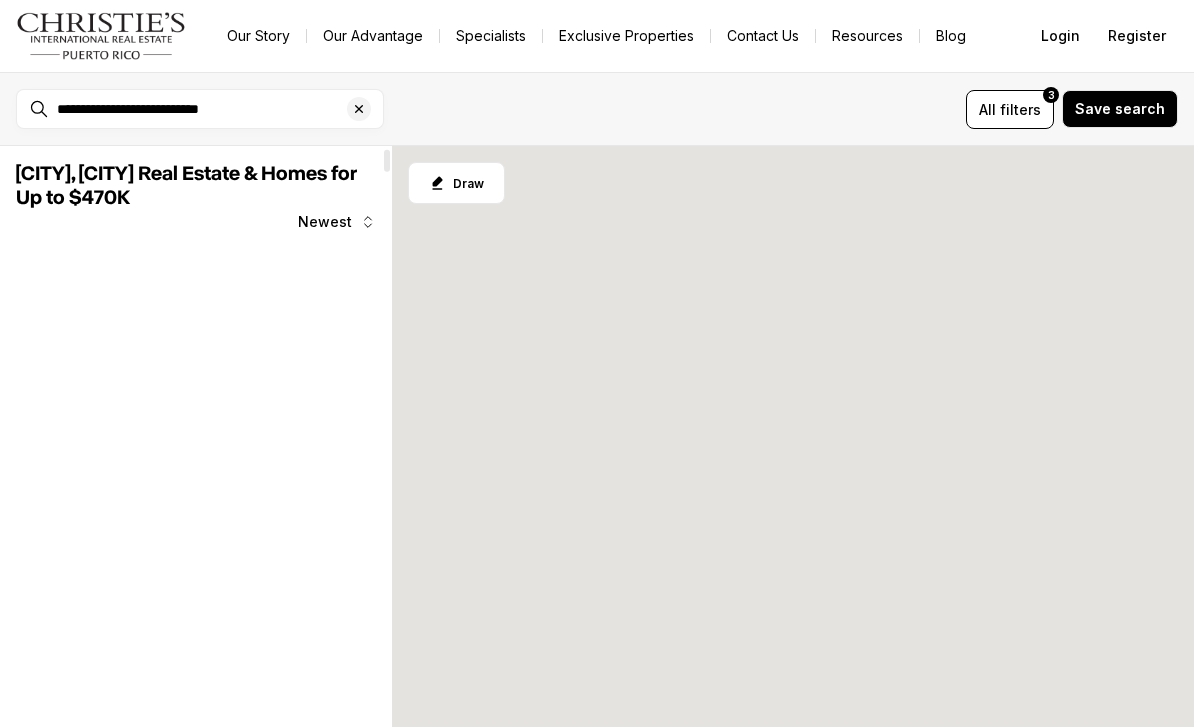 scroll, scrollTop: 0, scrollLeft: 0, axis: both 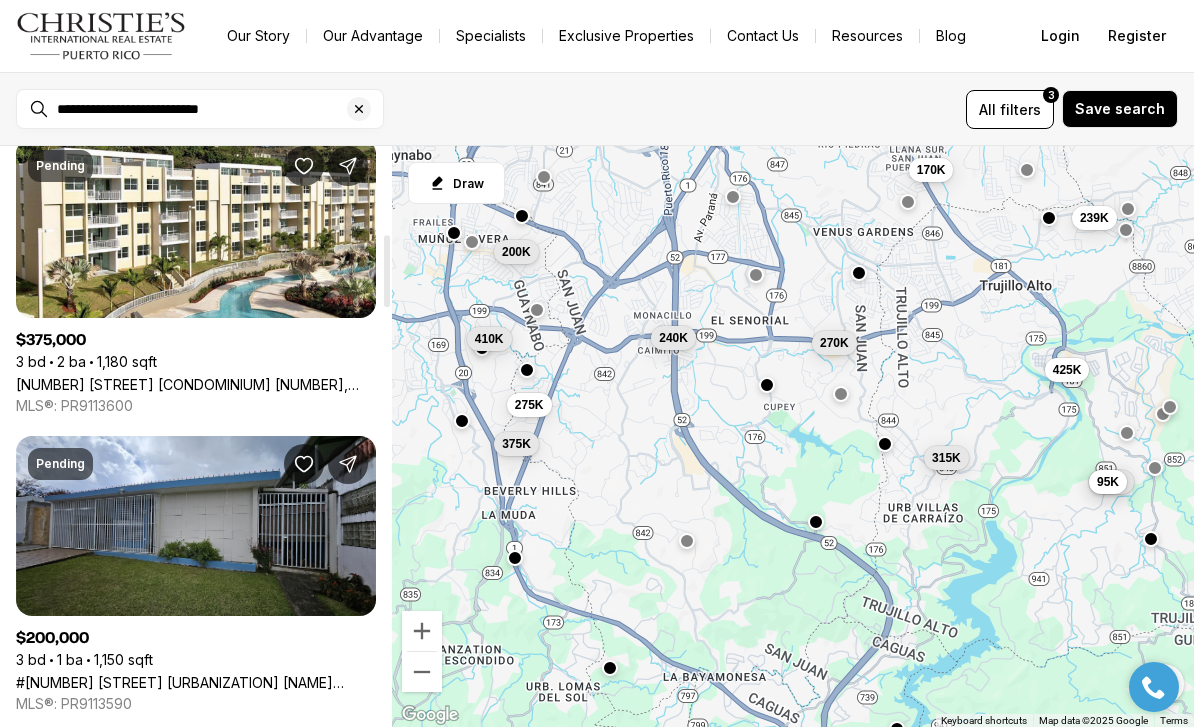 click on "70 CONDOMINIO ALAMANDA OESTE #5172, [CITY] PR, 00969" at bounding box center [196, 384] 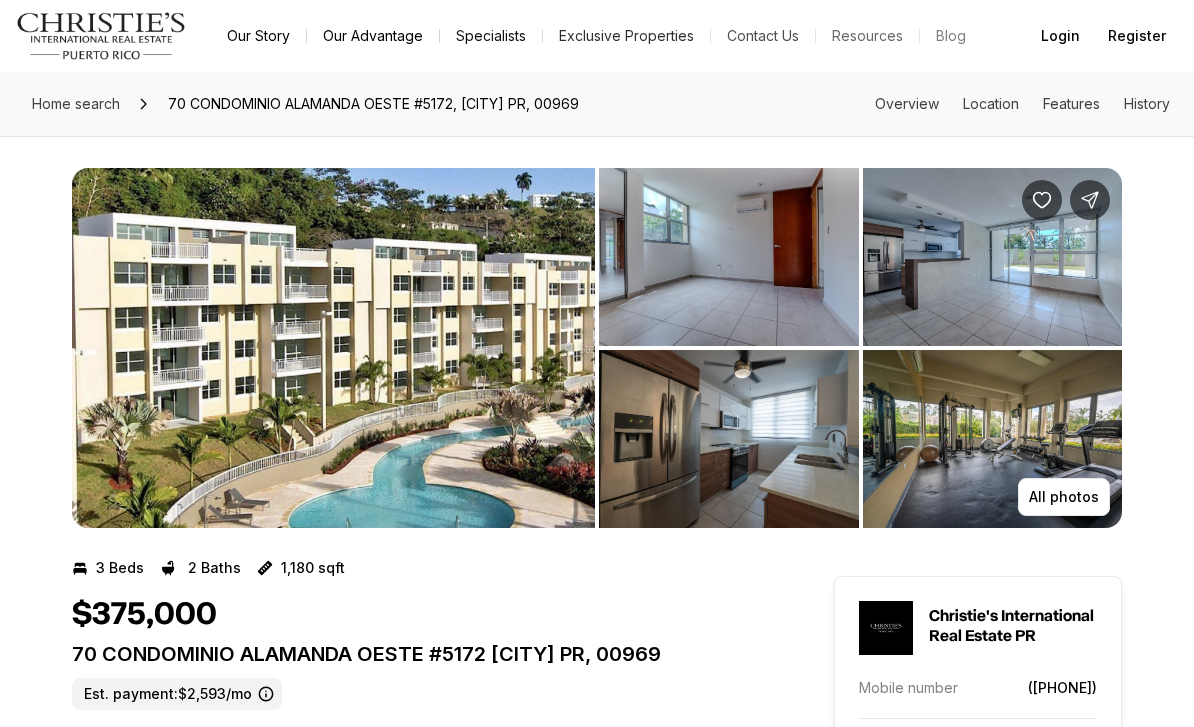 scroll, scrollTop: 0, scrollLeft: 0, axis: both 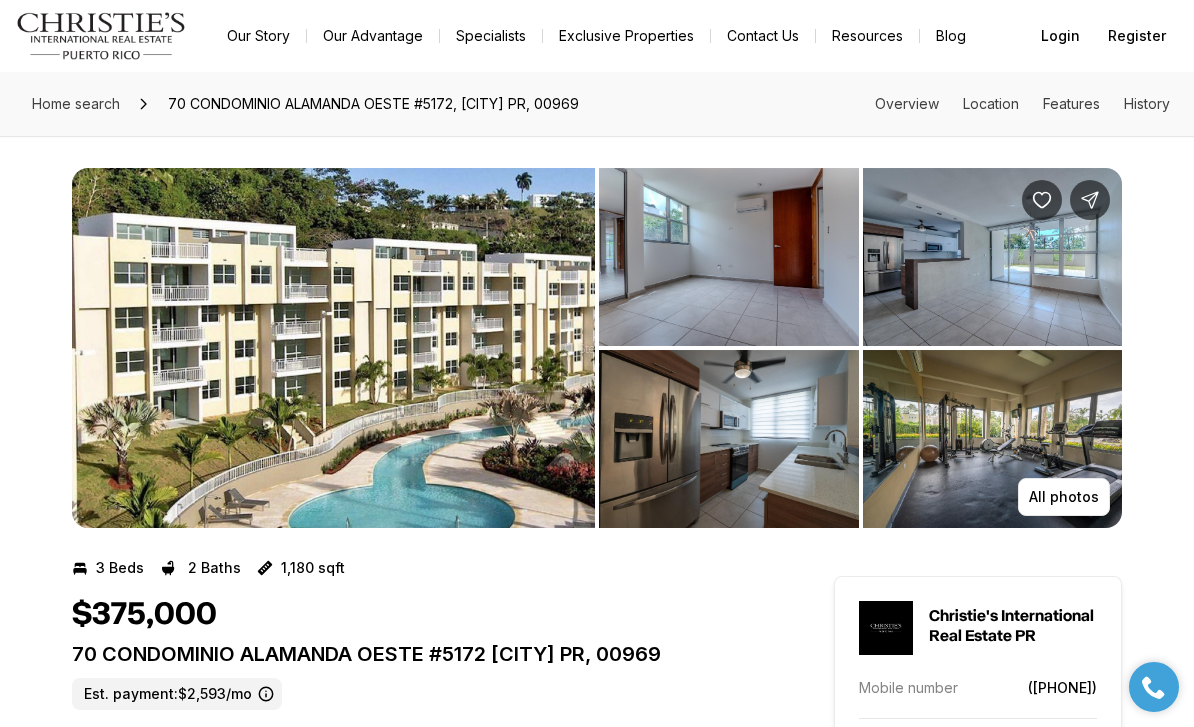 click on "All photos" at bounding box center [1064, 497] 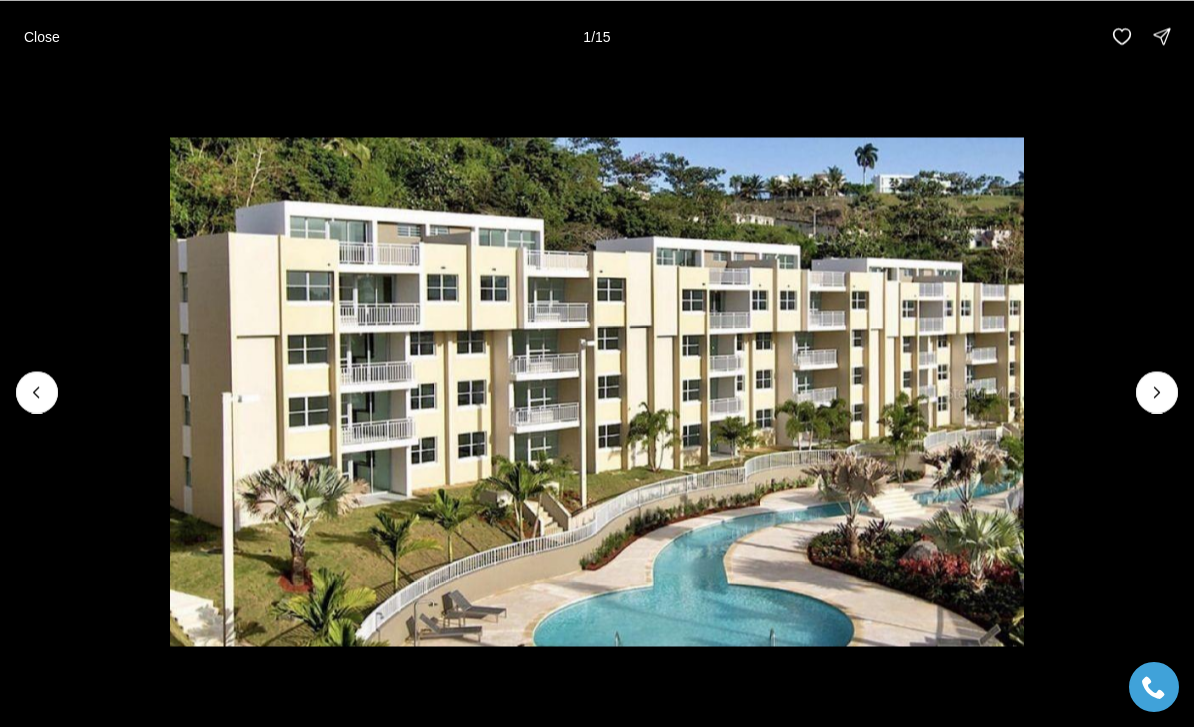 click at bounding box center [1157, 392] 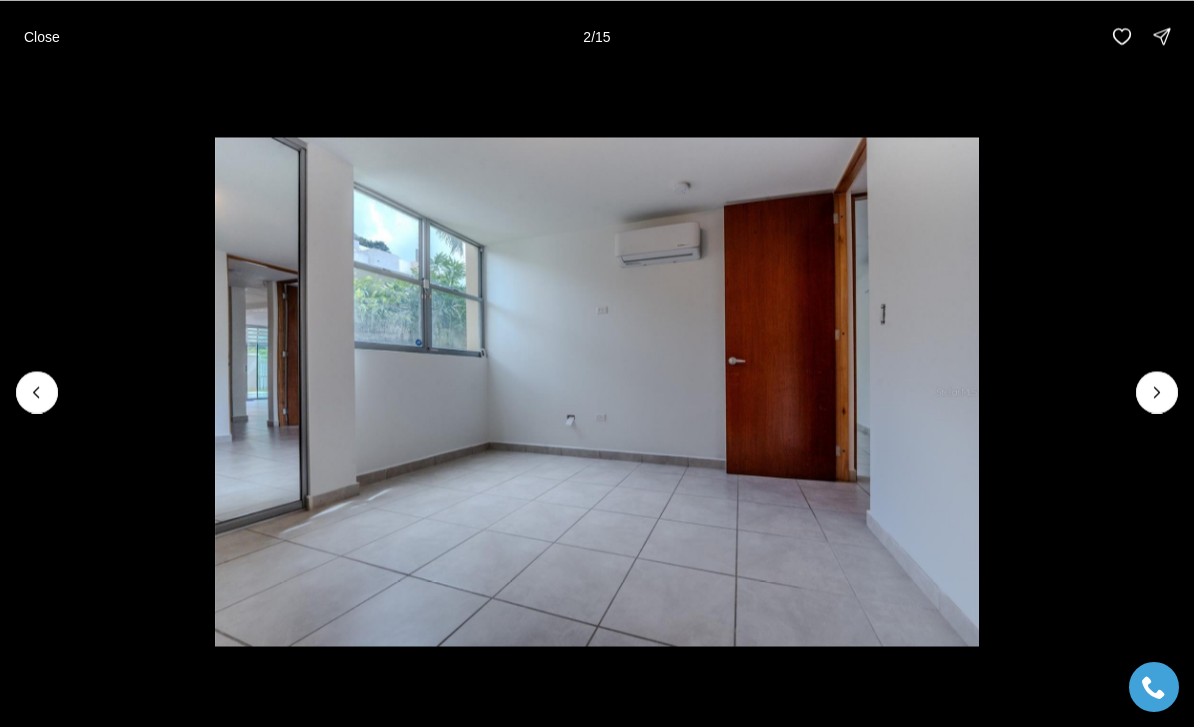 click at bounding box center (1157, 392) 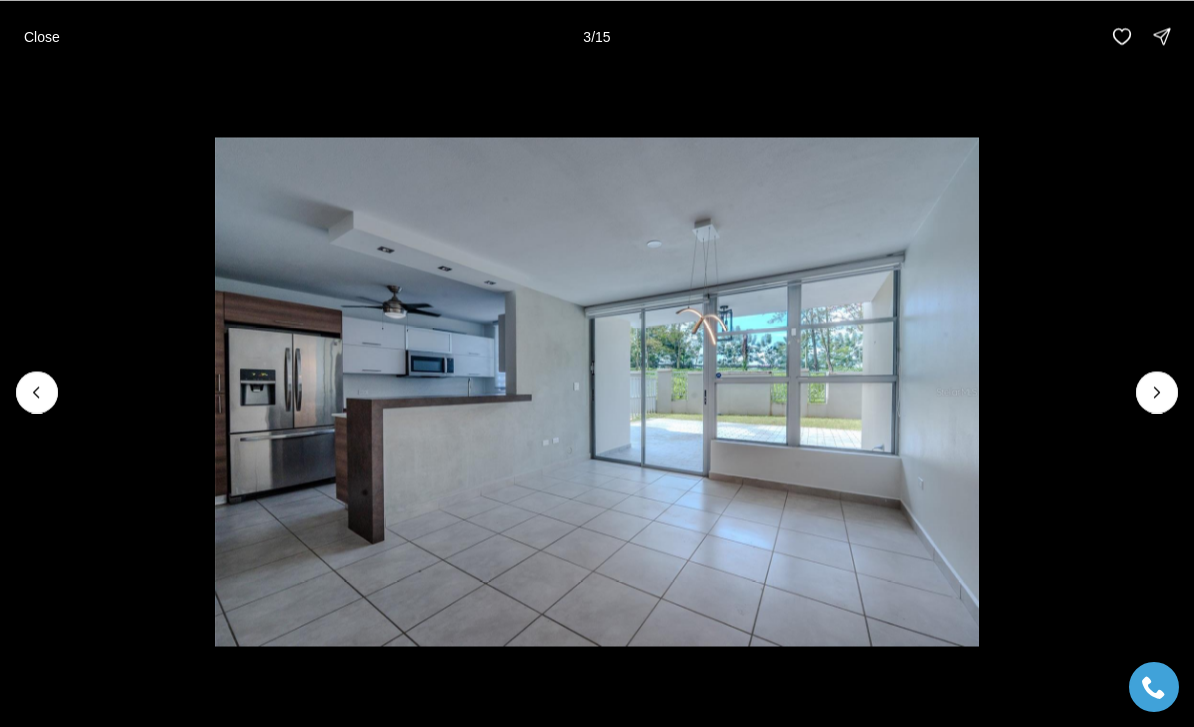 click at bounding box center [1157, 392] 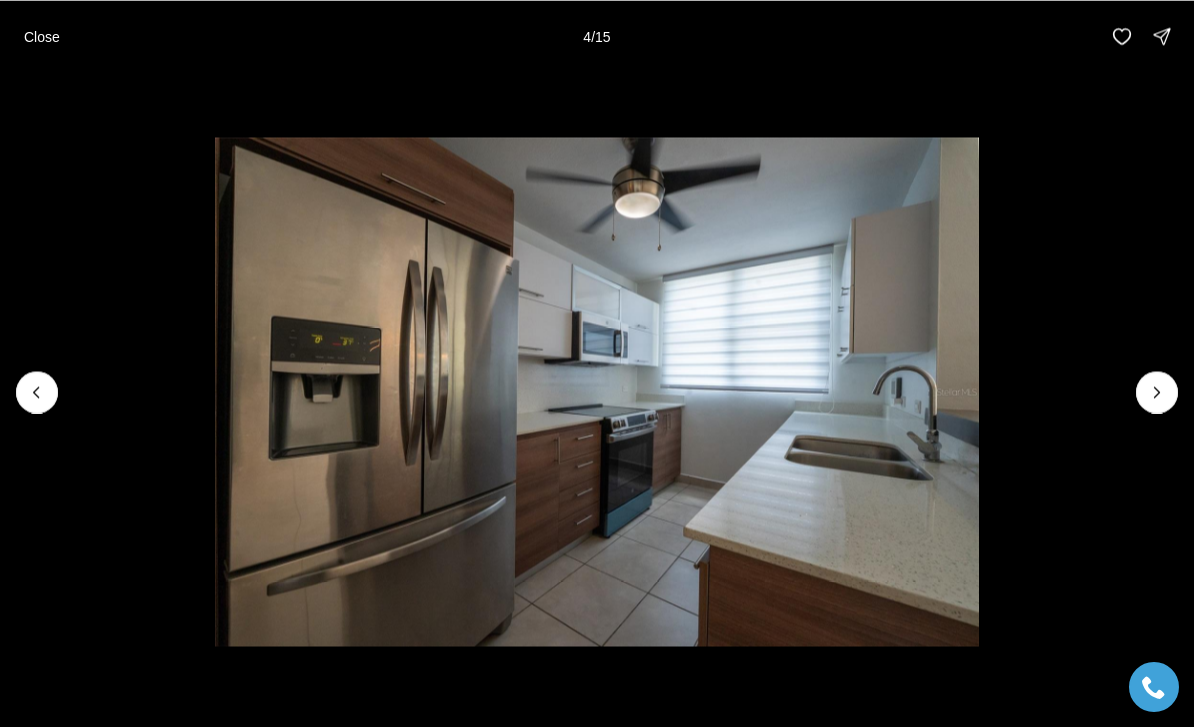 click at bounding box center (37, 392) 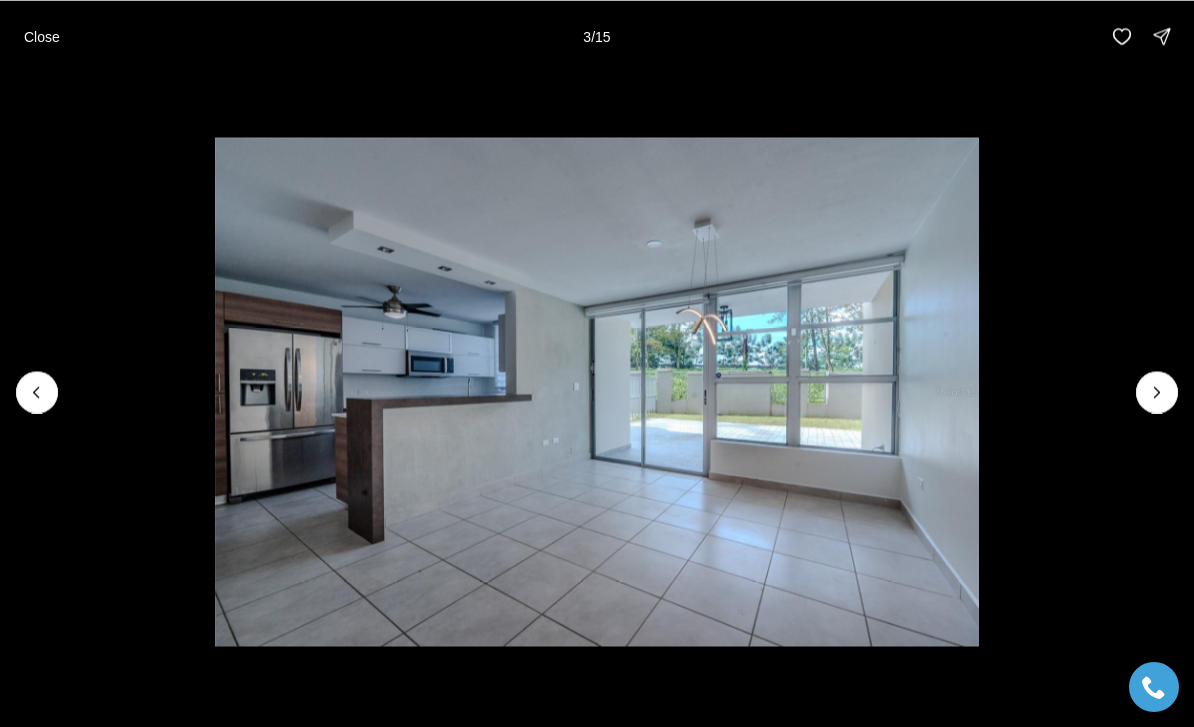 click at bounding box center [1157, 392] 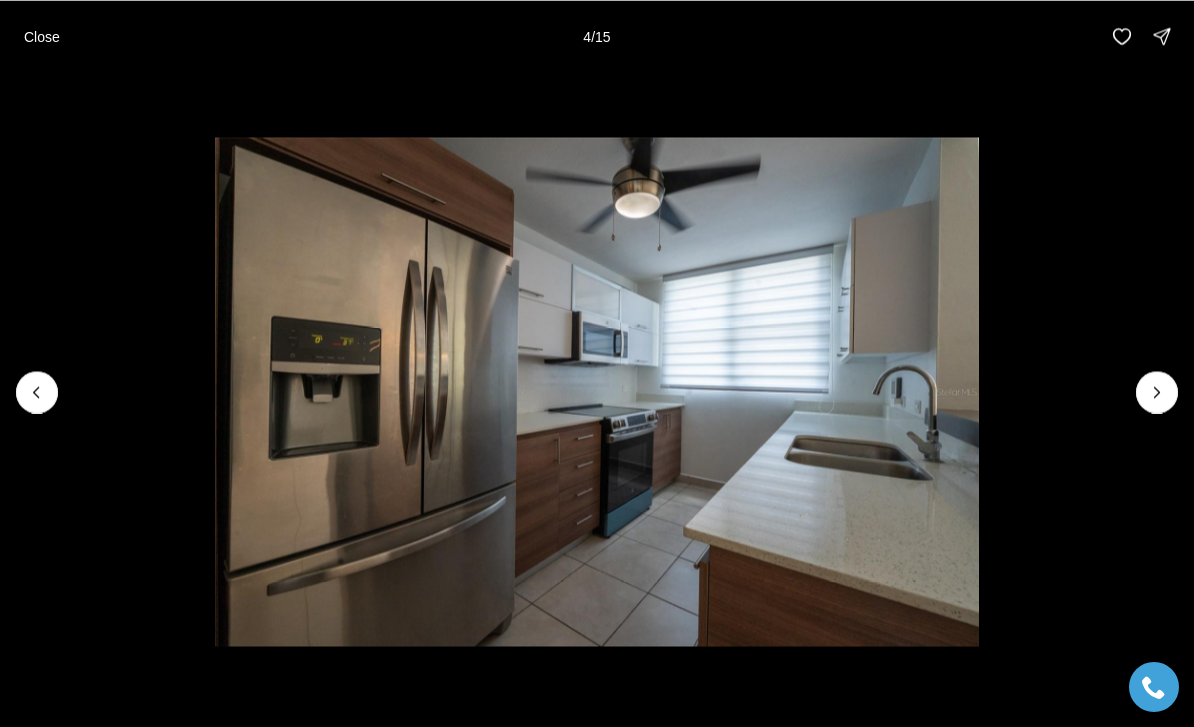 click at bounding box center (1157, 392) 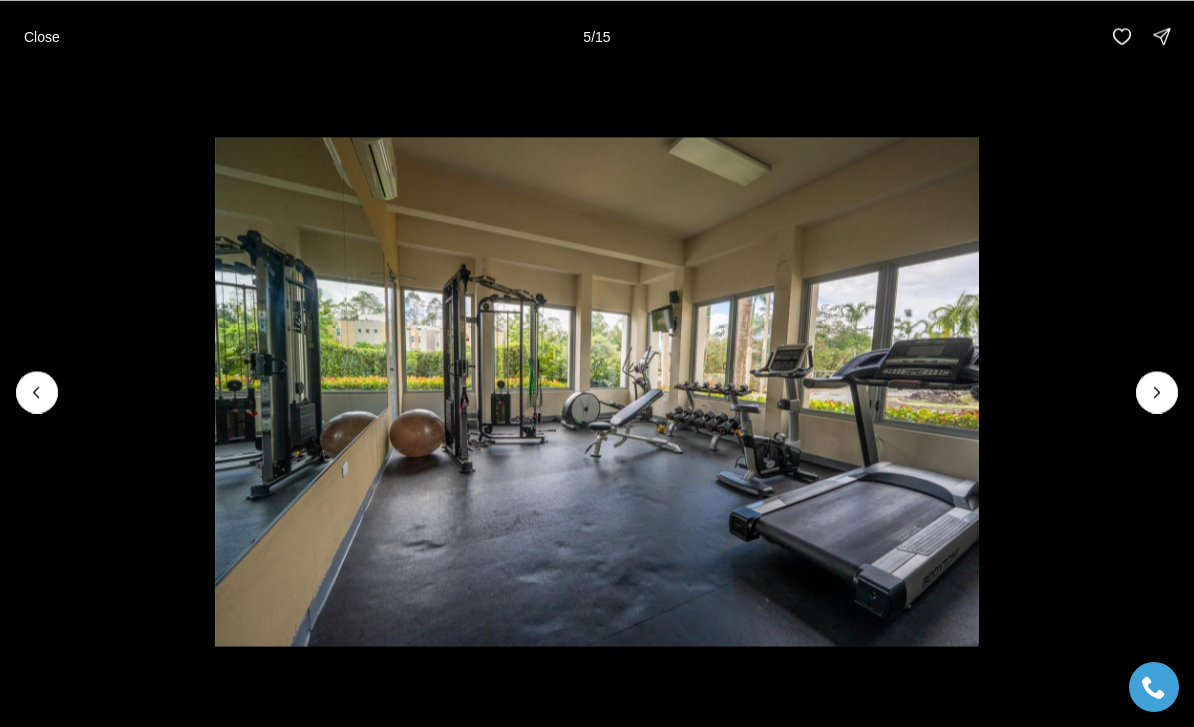 click at bounding box center [1157, 392] 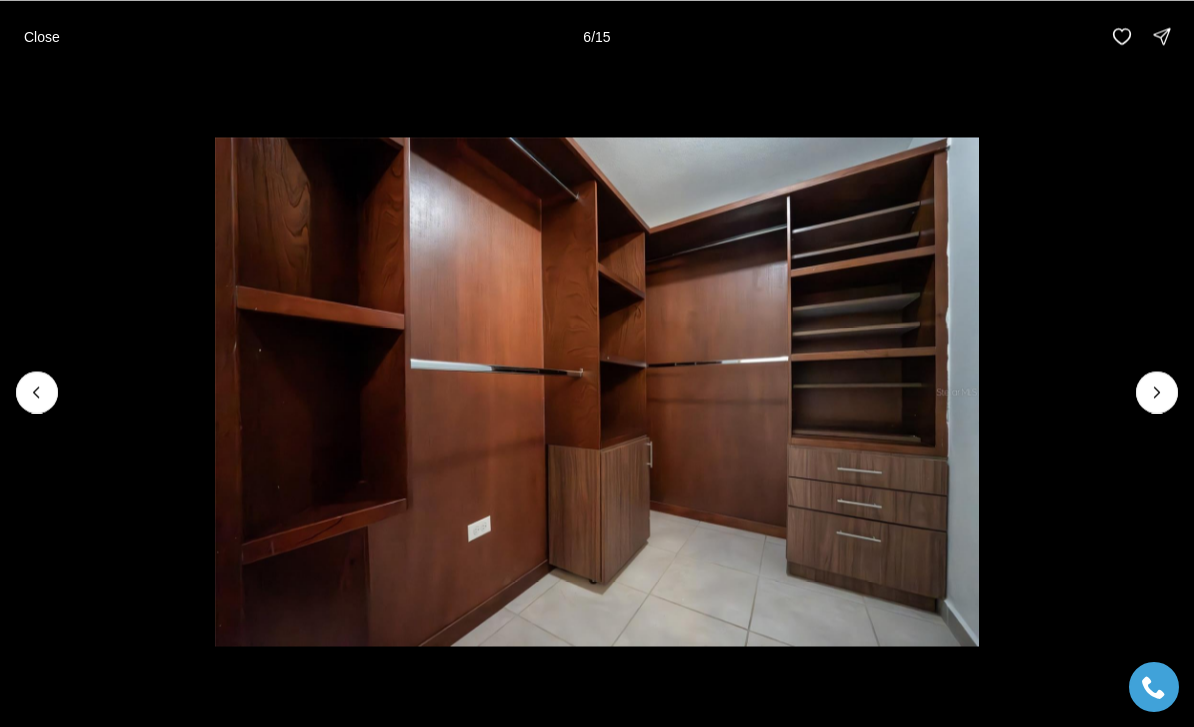 click at bounding box center [1157, 392] 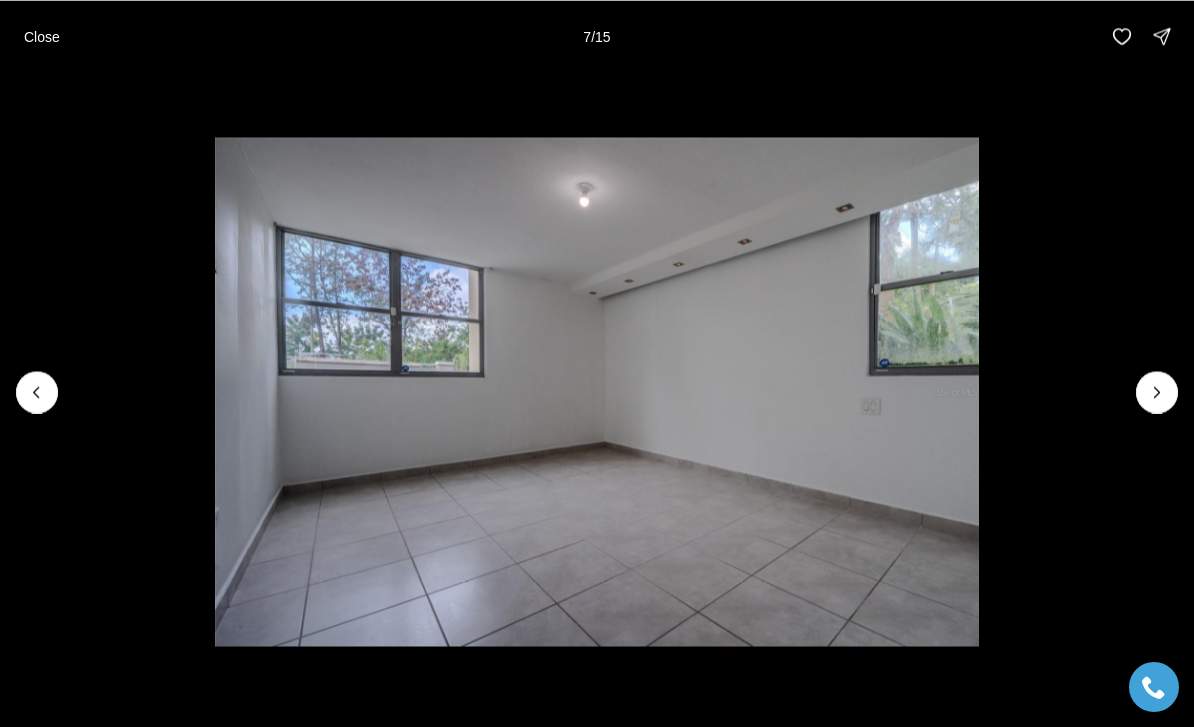 click at bounding box center (1157, 392) 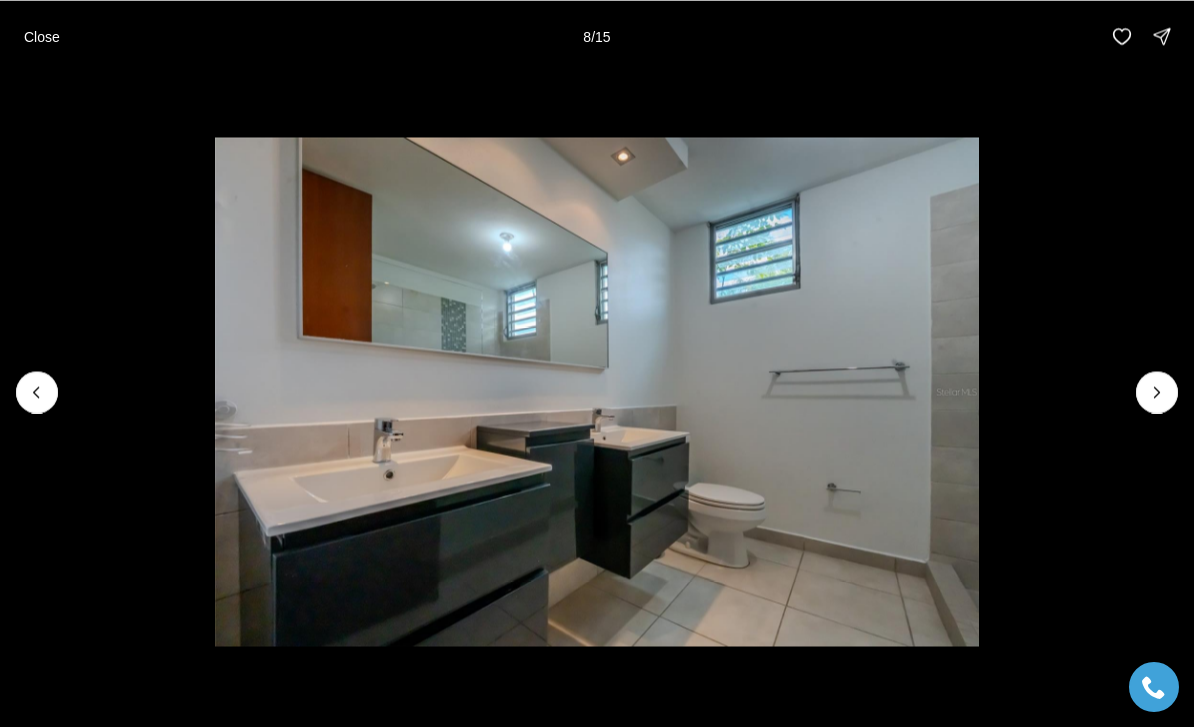 click at bounding box center (1157, 392) 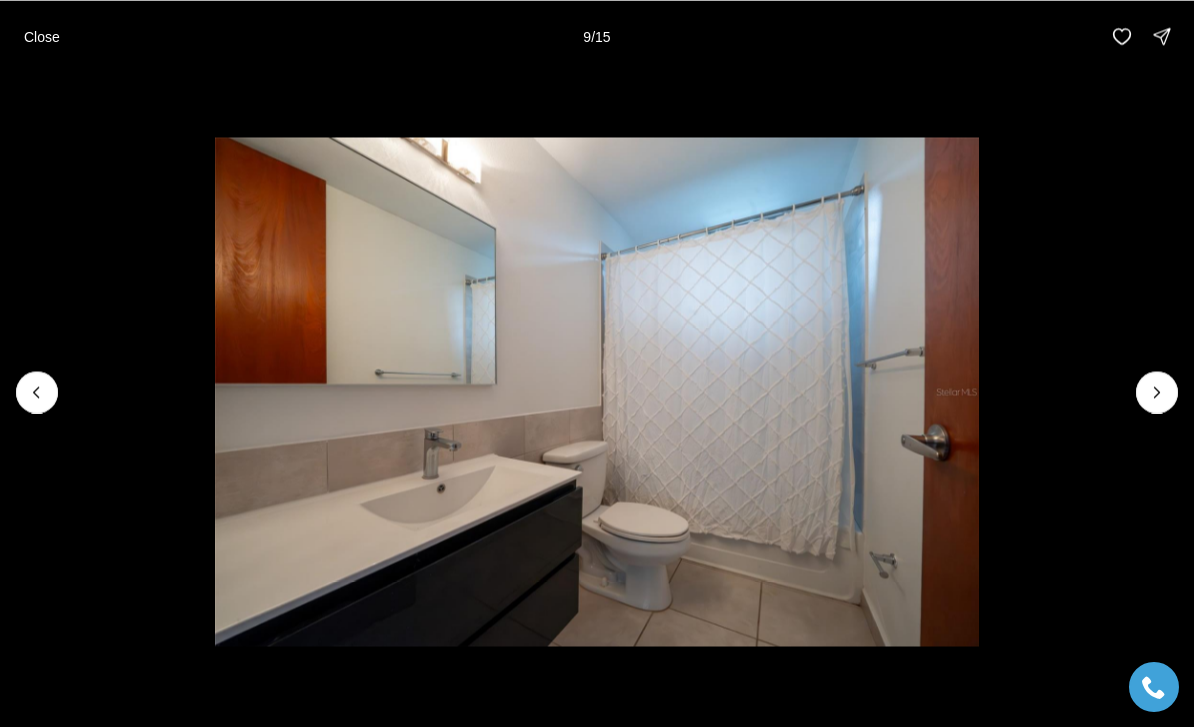 click at bounding box center (1157, 392) 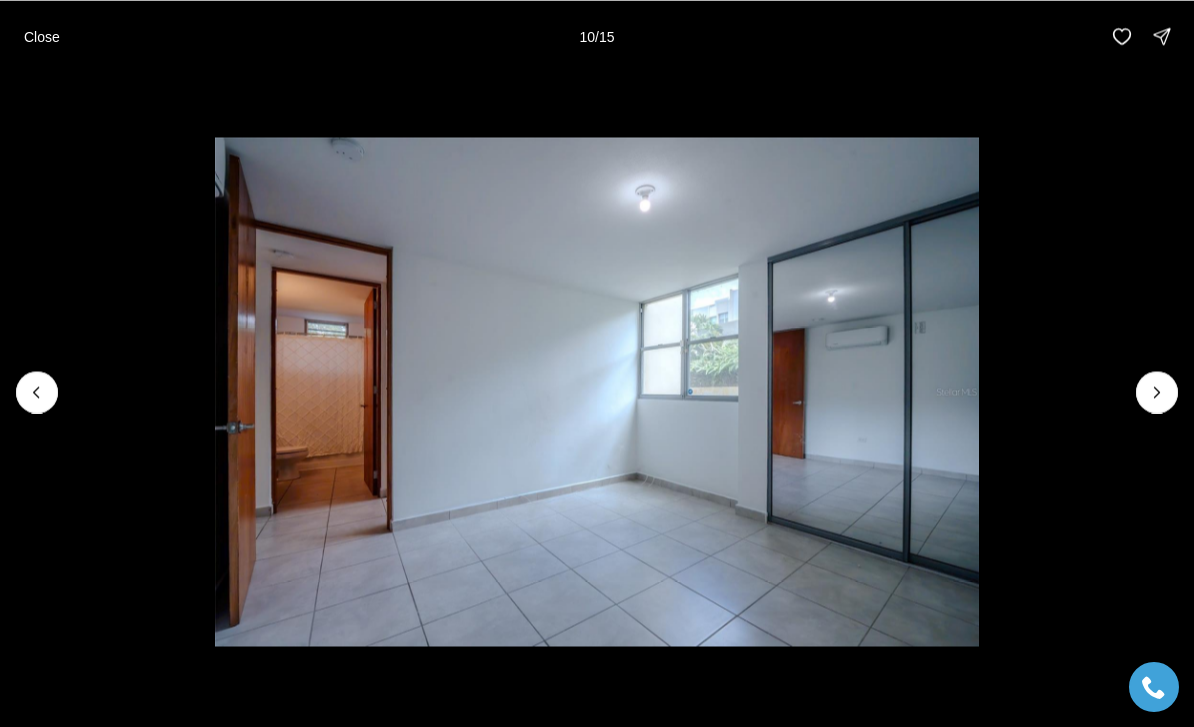 click at bounding box center [1157, 392] 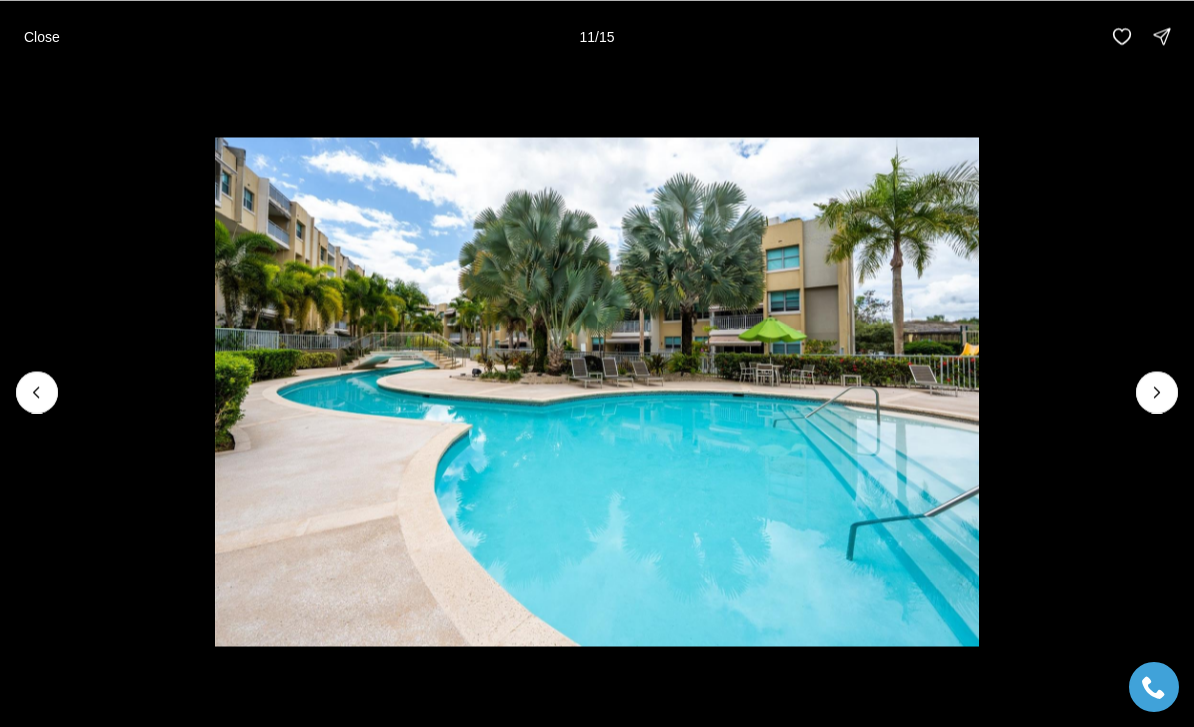 click at bounding box center (1157, 392) 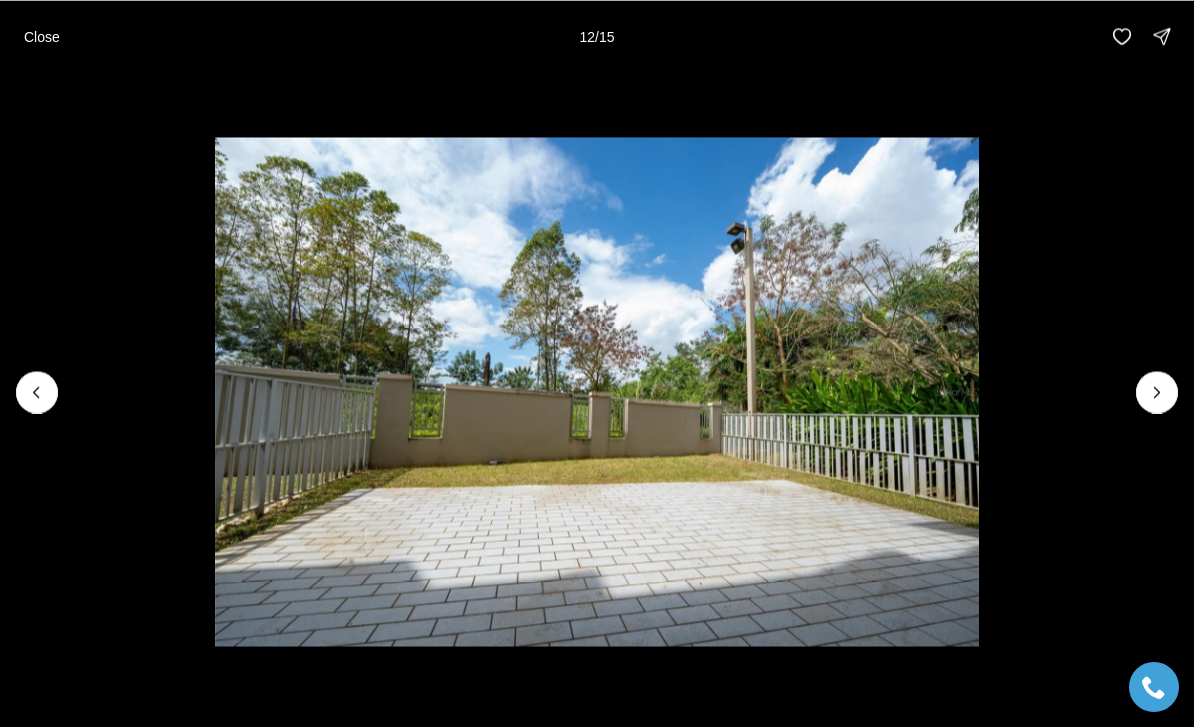 click at bounding box center (1157, 392) 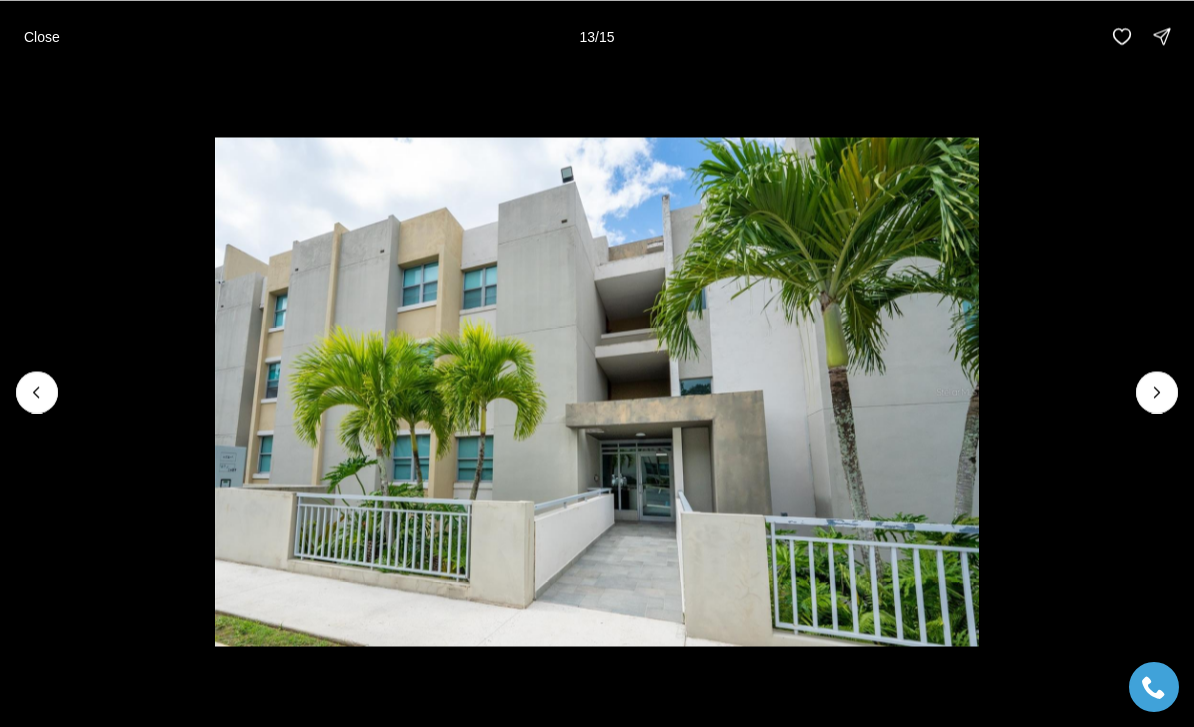click at bounding box center [1157, 392] 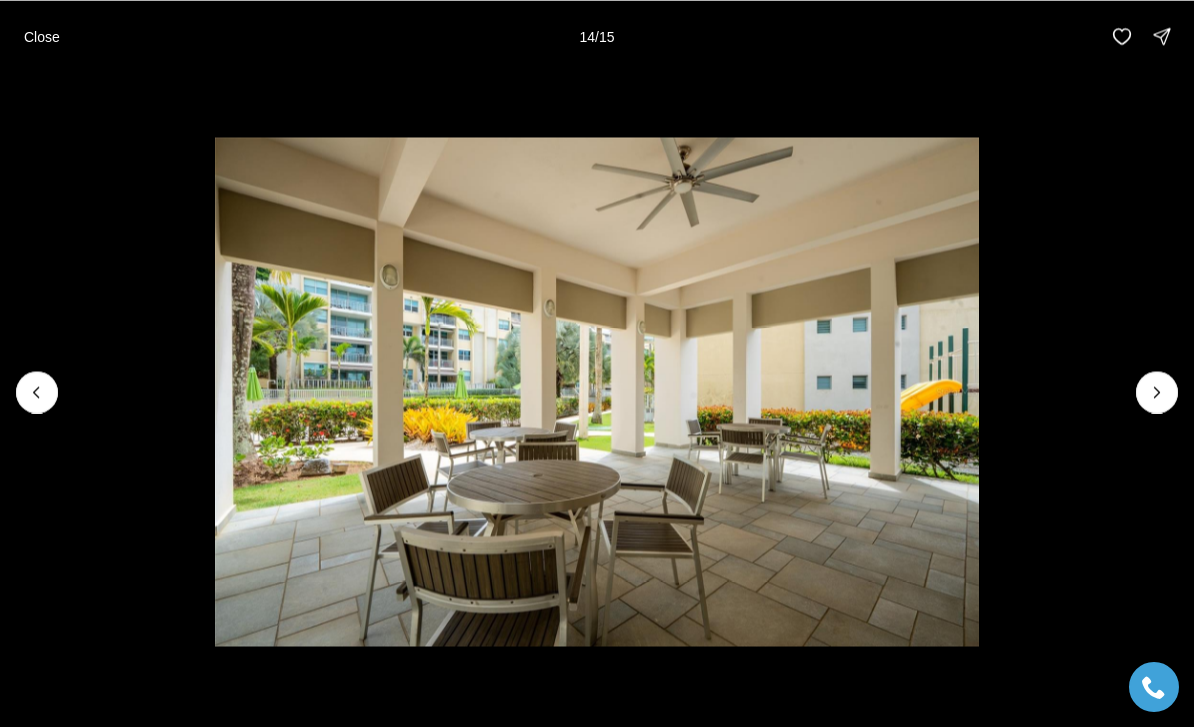 click at bounding box center [1157, 392] 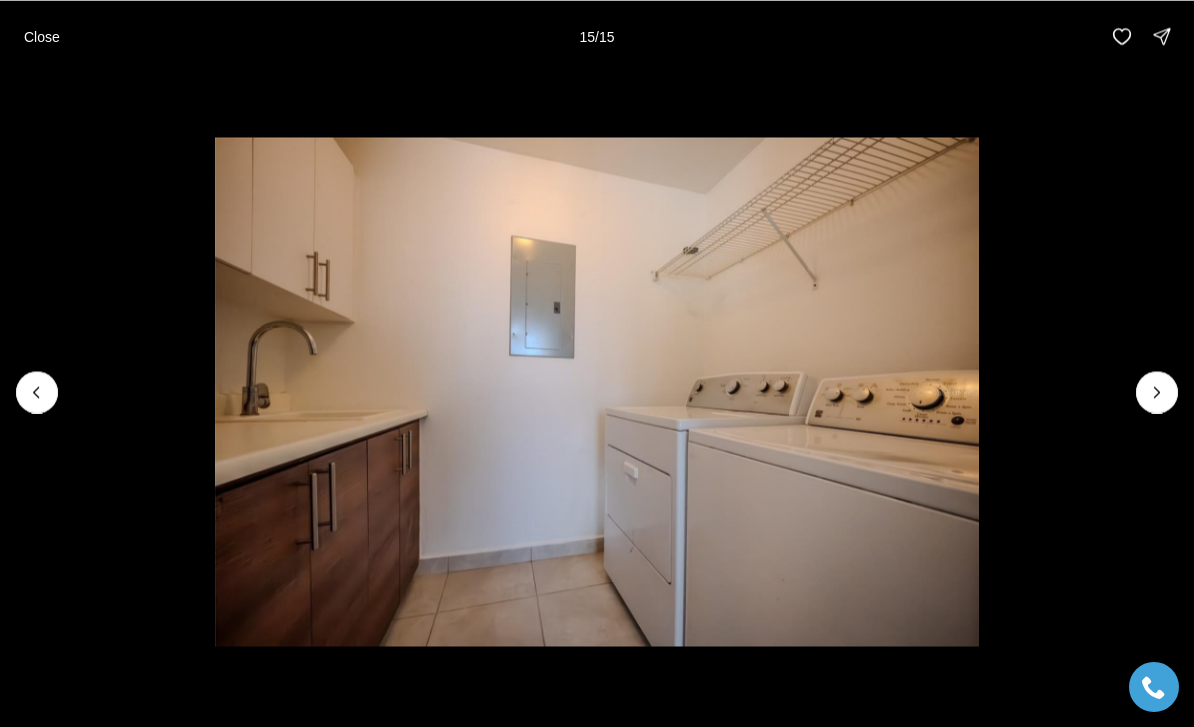 click at bounding box center [1157, 392] 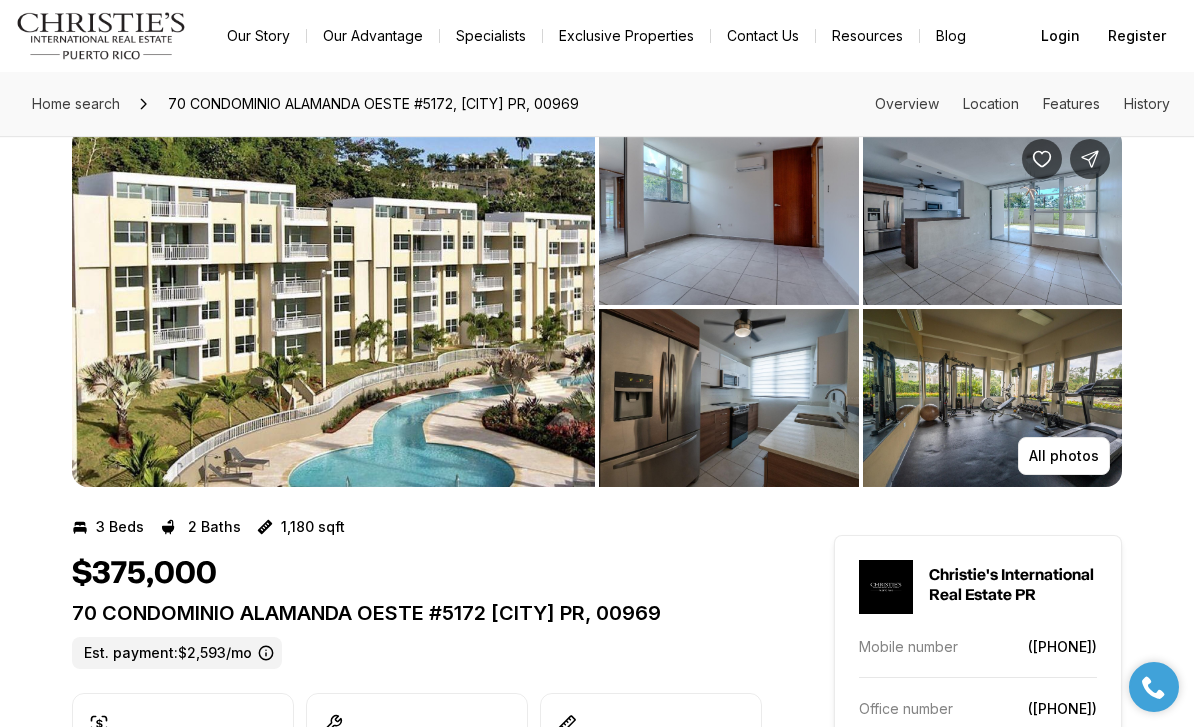 scroll, scrollTop: 38, scrollLeft: 0, axis: vertical 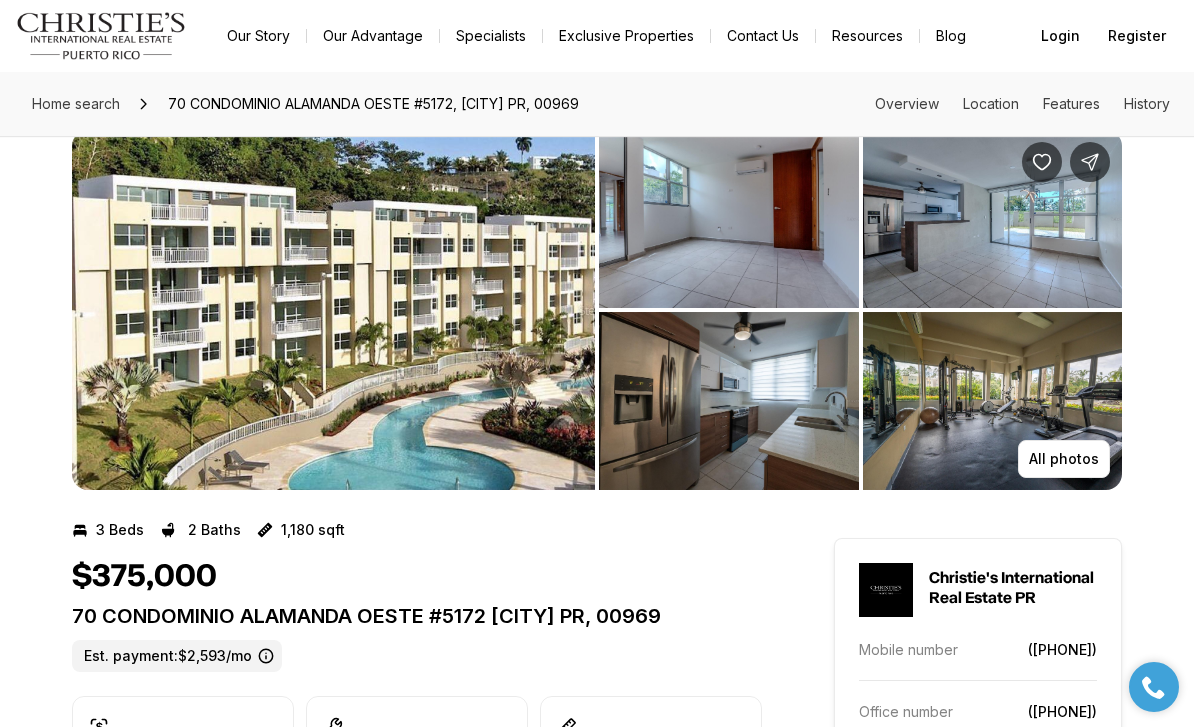 click on "Home search" at bounding box center [76, 104] 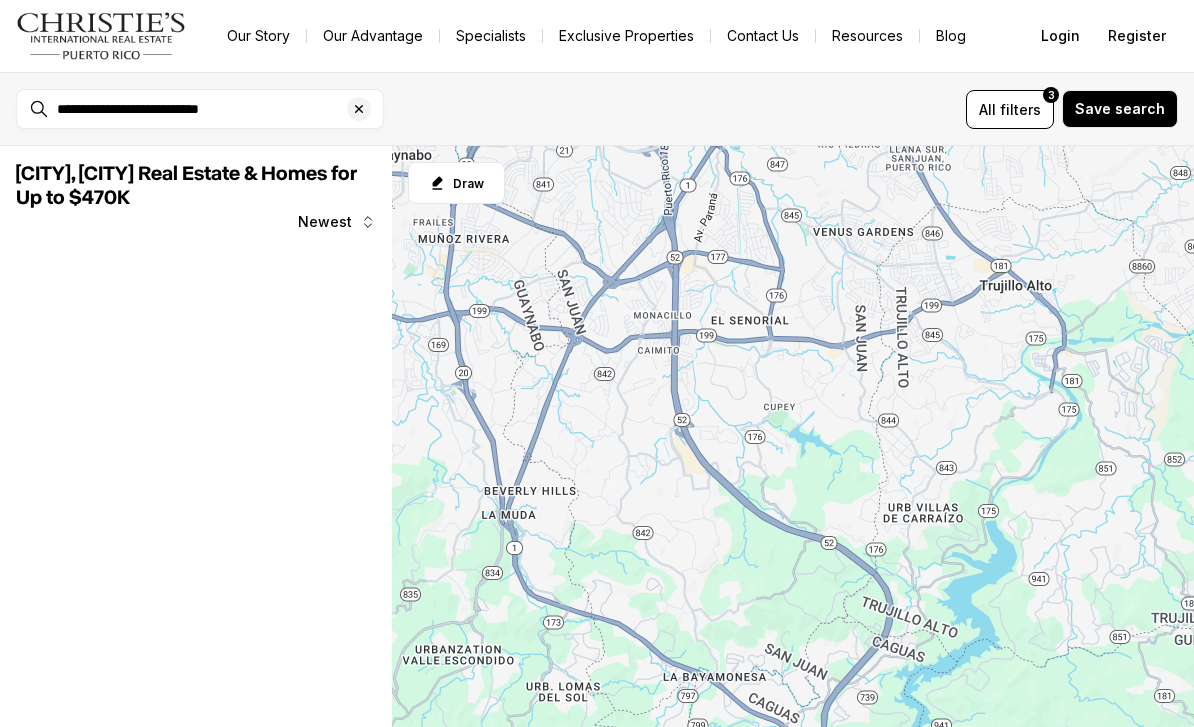 scroll, scrollTop: 0, scrollLeft: 0, axis: both 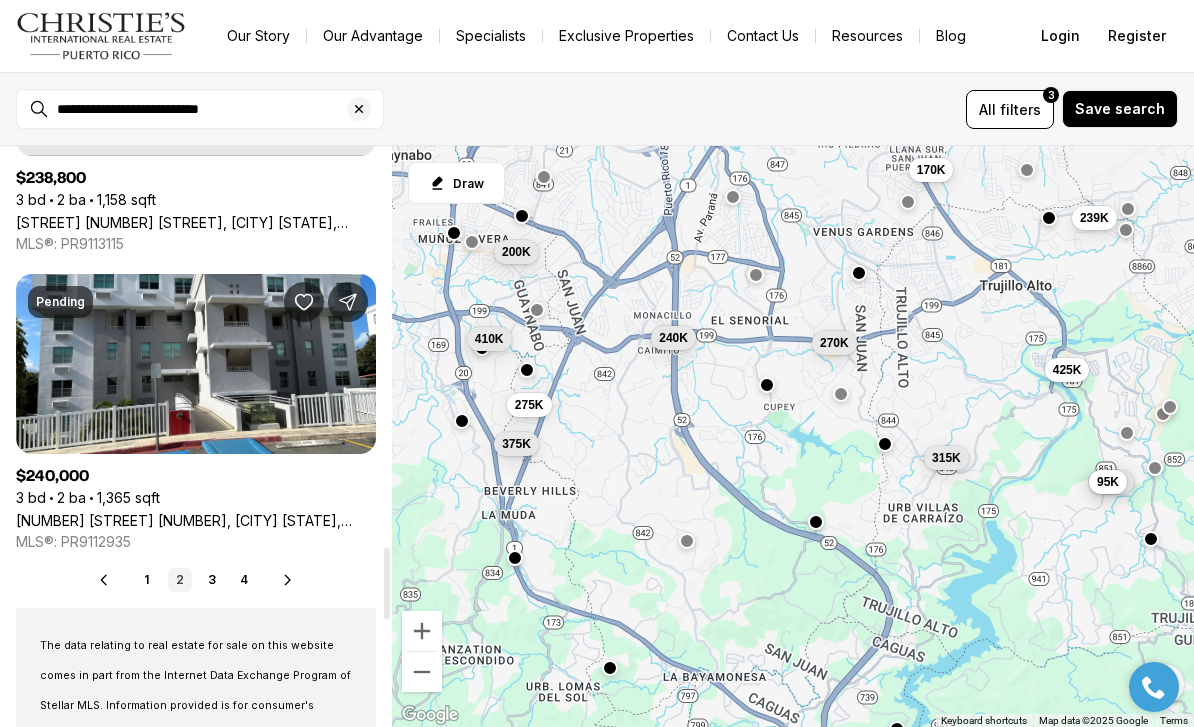 click on "3" at bounding box center [212, 580] 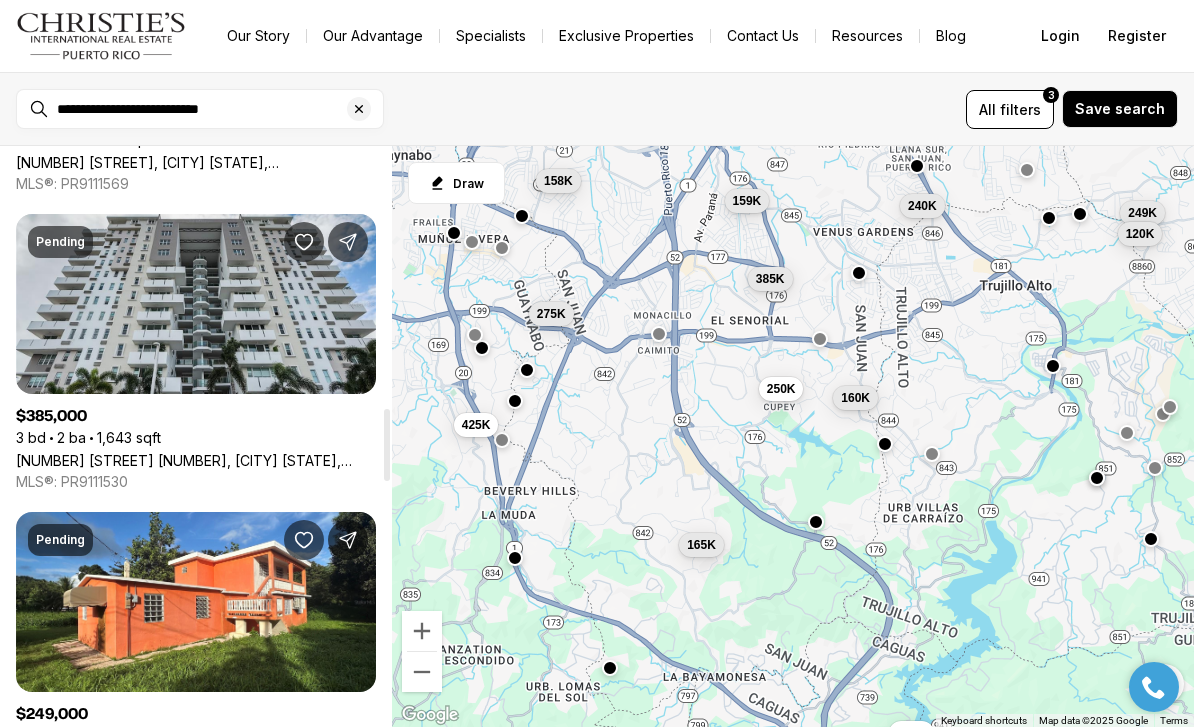 scroll, scrollTop: 2120, scrollLeft: 0, axis: vertical 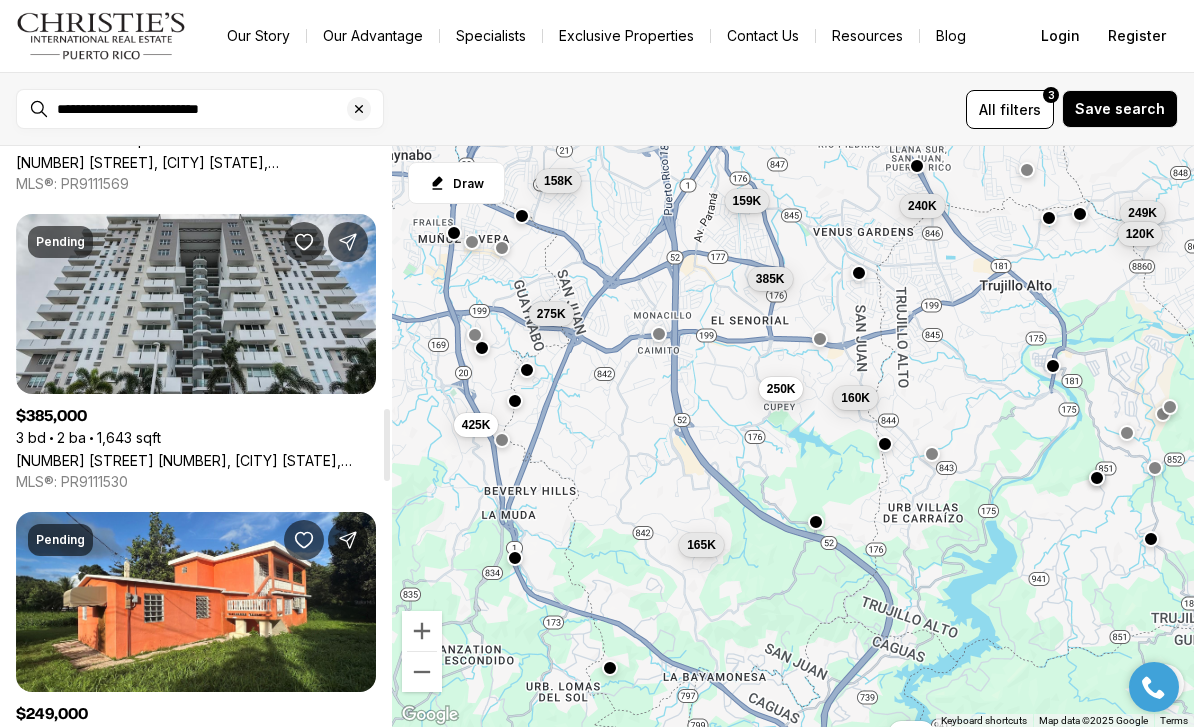 click on "[NUMBER] [STREET] [NUMBER], [CITY] [STATE], [POSTAL_CODE]" at bounding box center (196, 460) 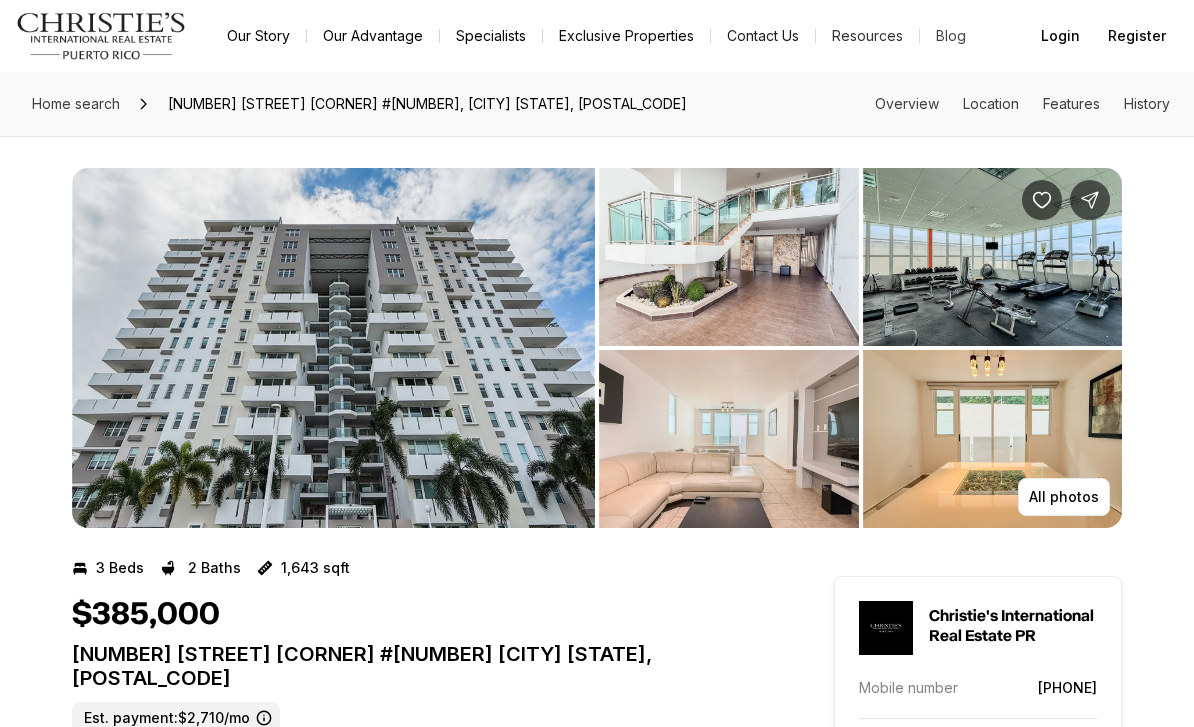 scroll, scrollTop: 0, scrollLeft: 0, axis: both 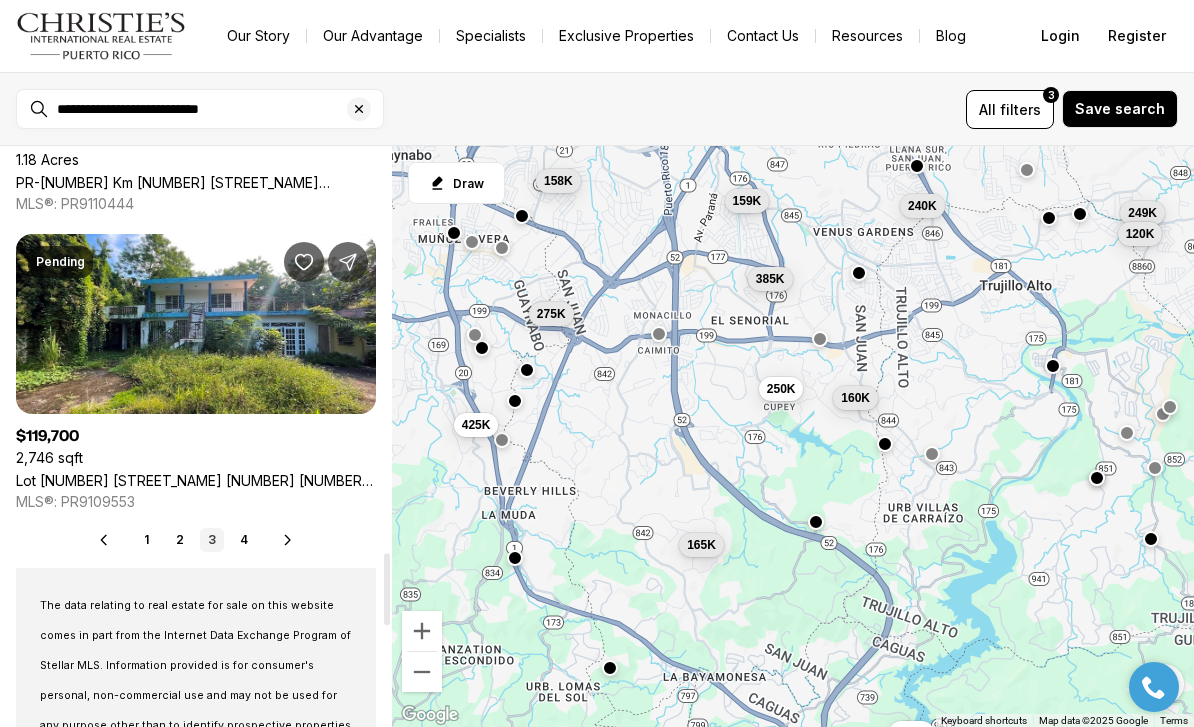 click on "4" at bounding box center (244, 540) 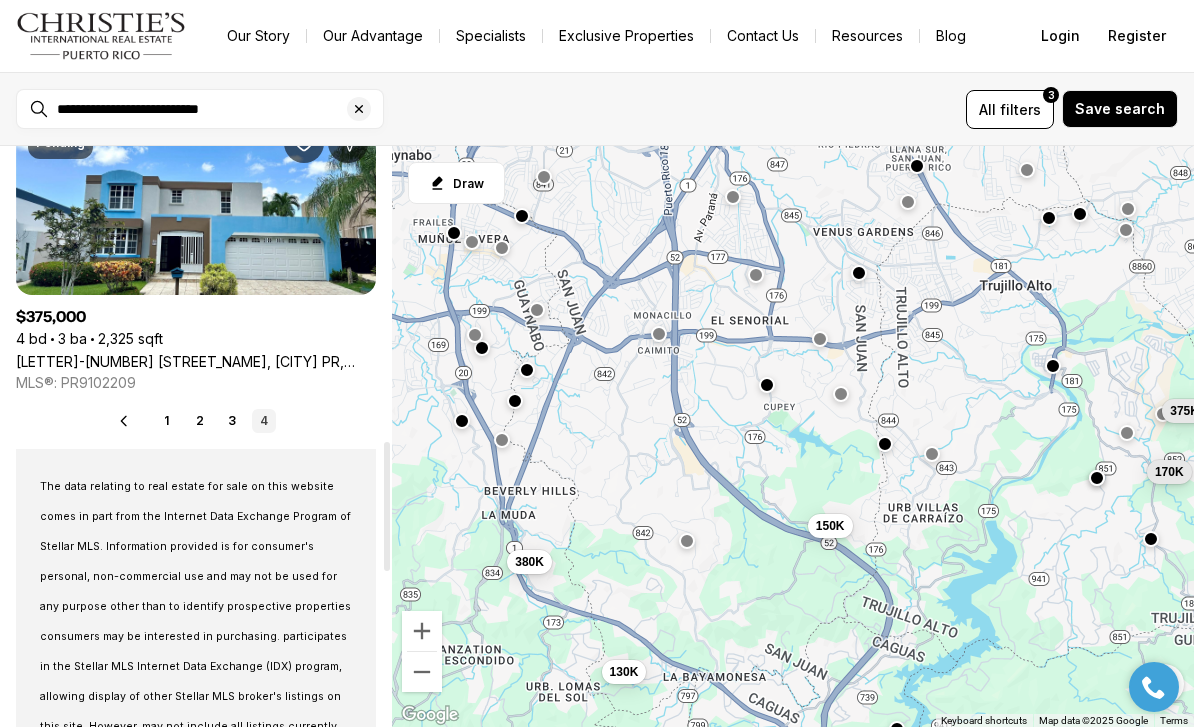 scroll, scrollTop: 1325, scrollLeft: 0, axis: vertical 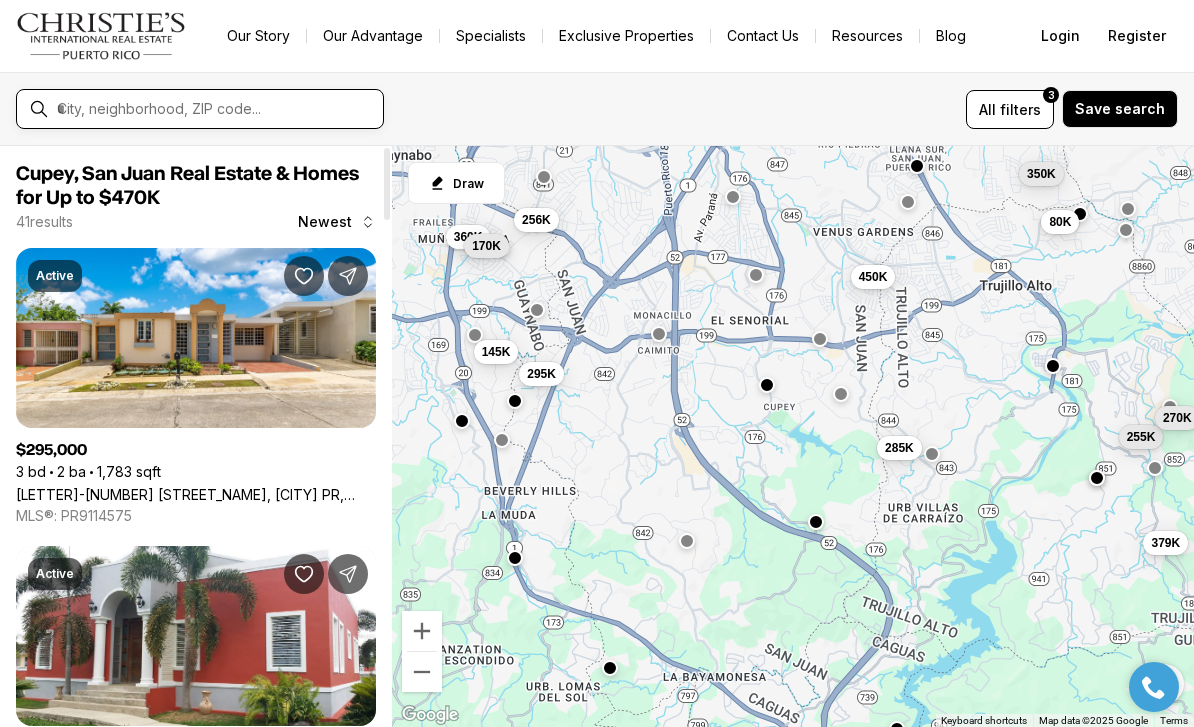 click at bounding box center [216, 109] 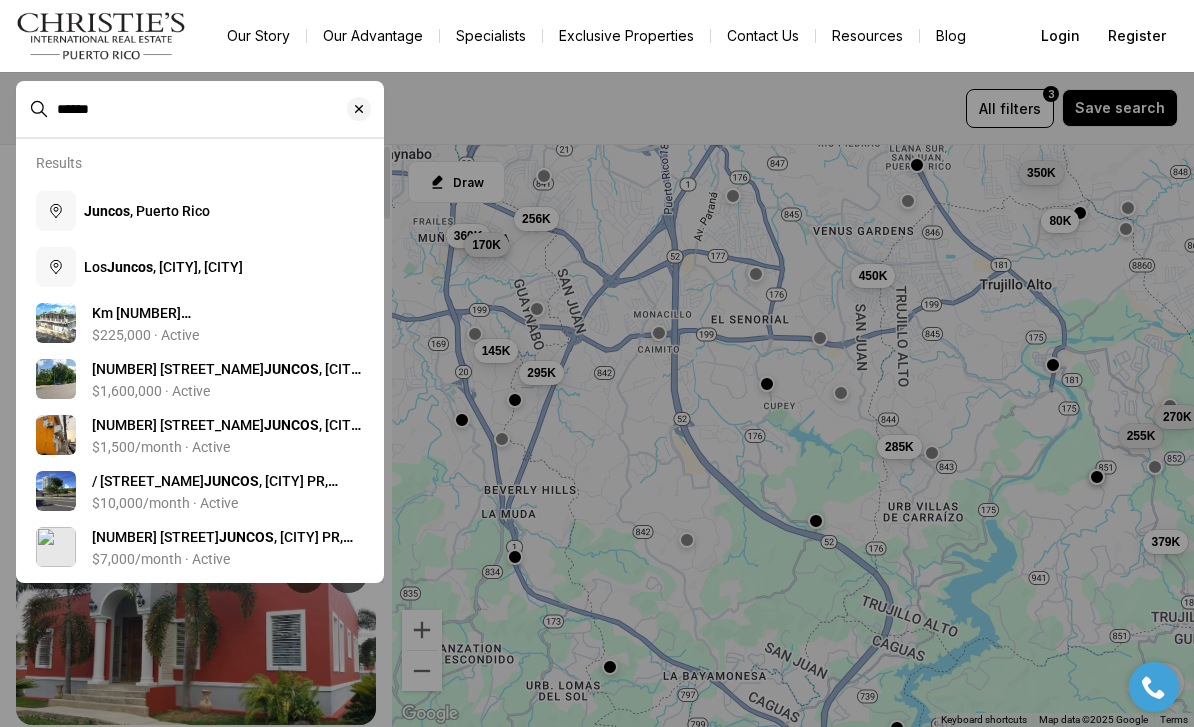 type on "******" 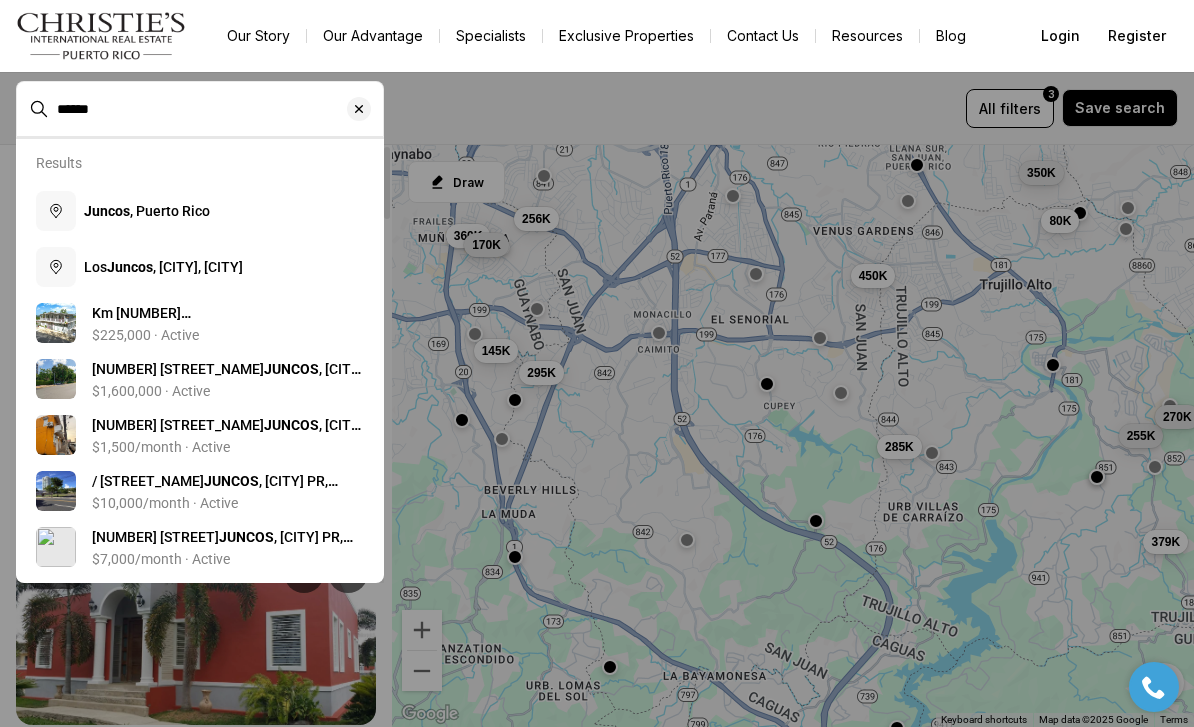 click on "[CITY], [CITY]" at bounding box center [147, 211] 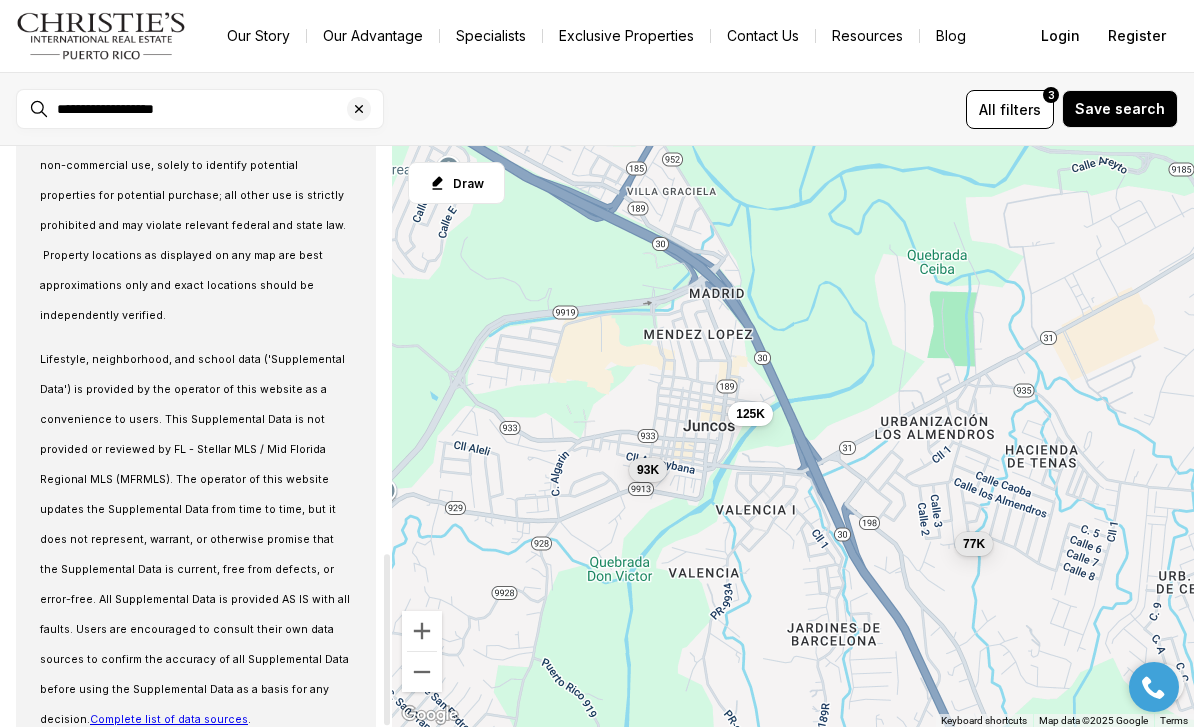 scroll, scrollTop: 1383, scrollLeft: 0, axis: vertical 